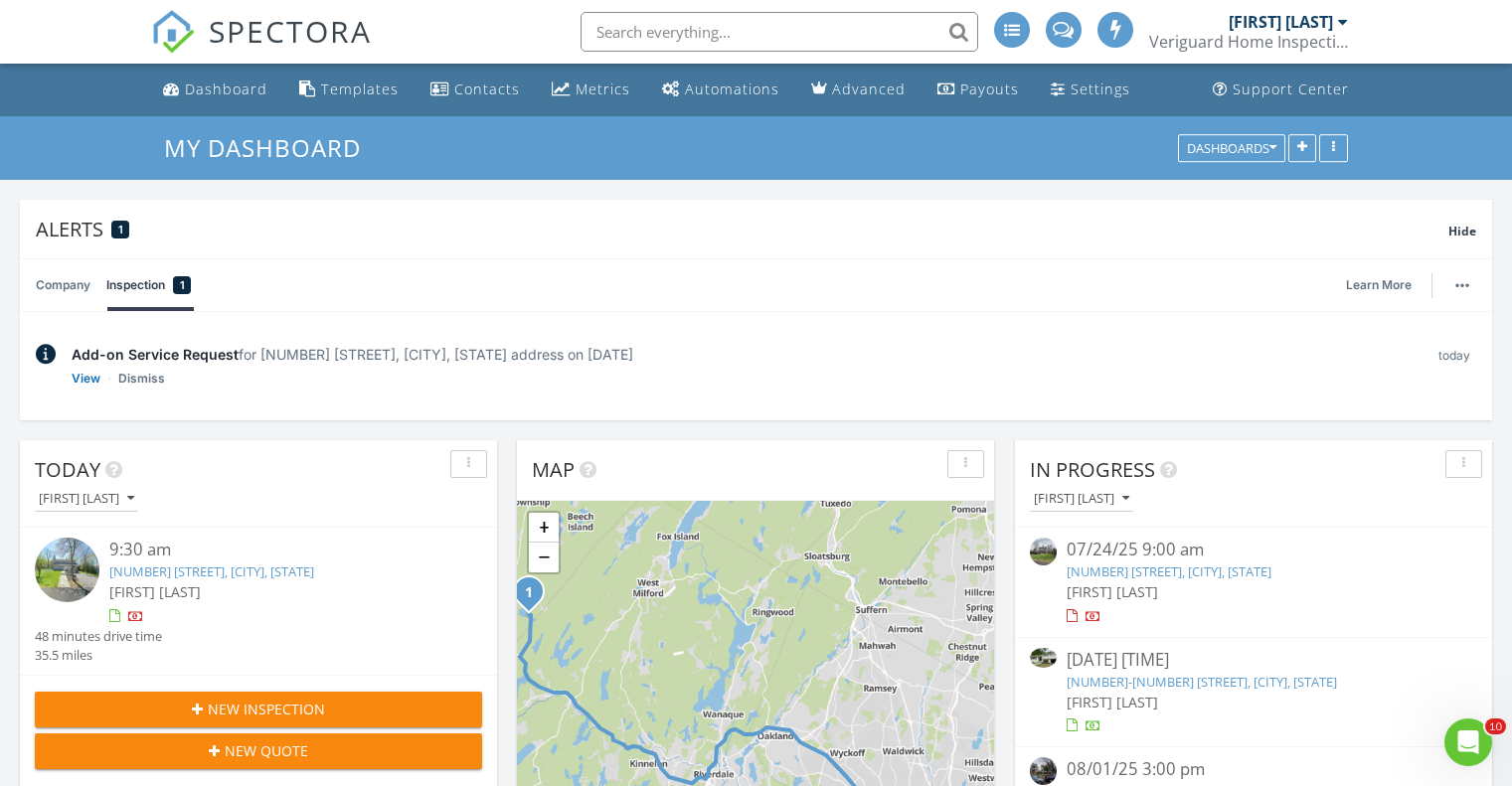 scroll, scrollTop: 0, scrollLeft: 0, axis: both 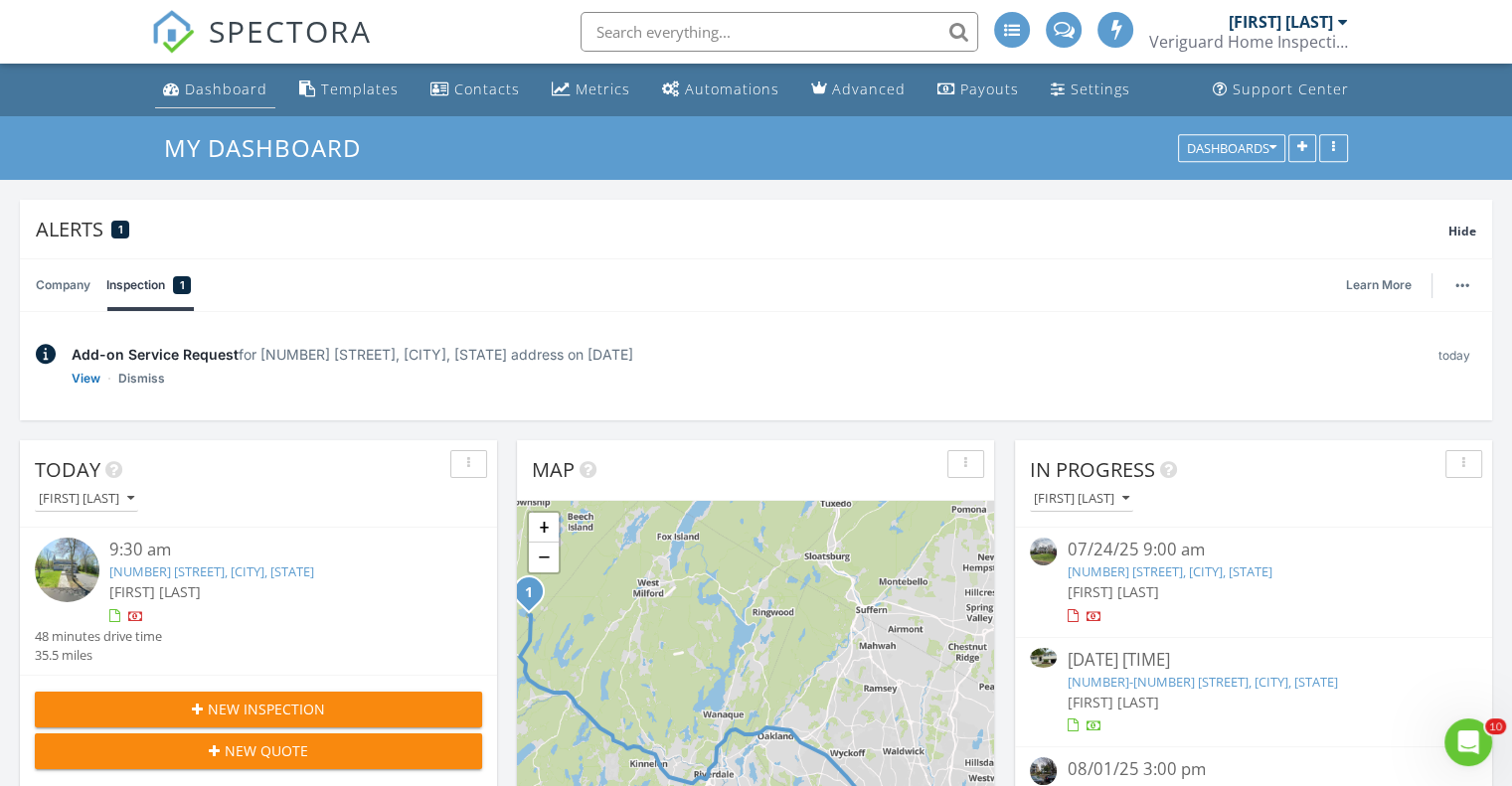 click on "Dashboard" at bounding box center [226, 88] 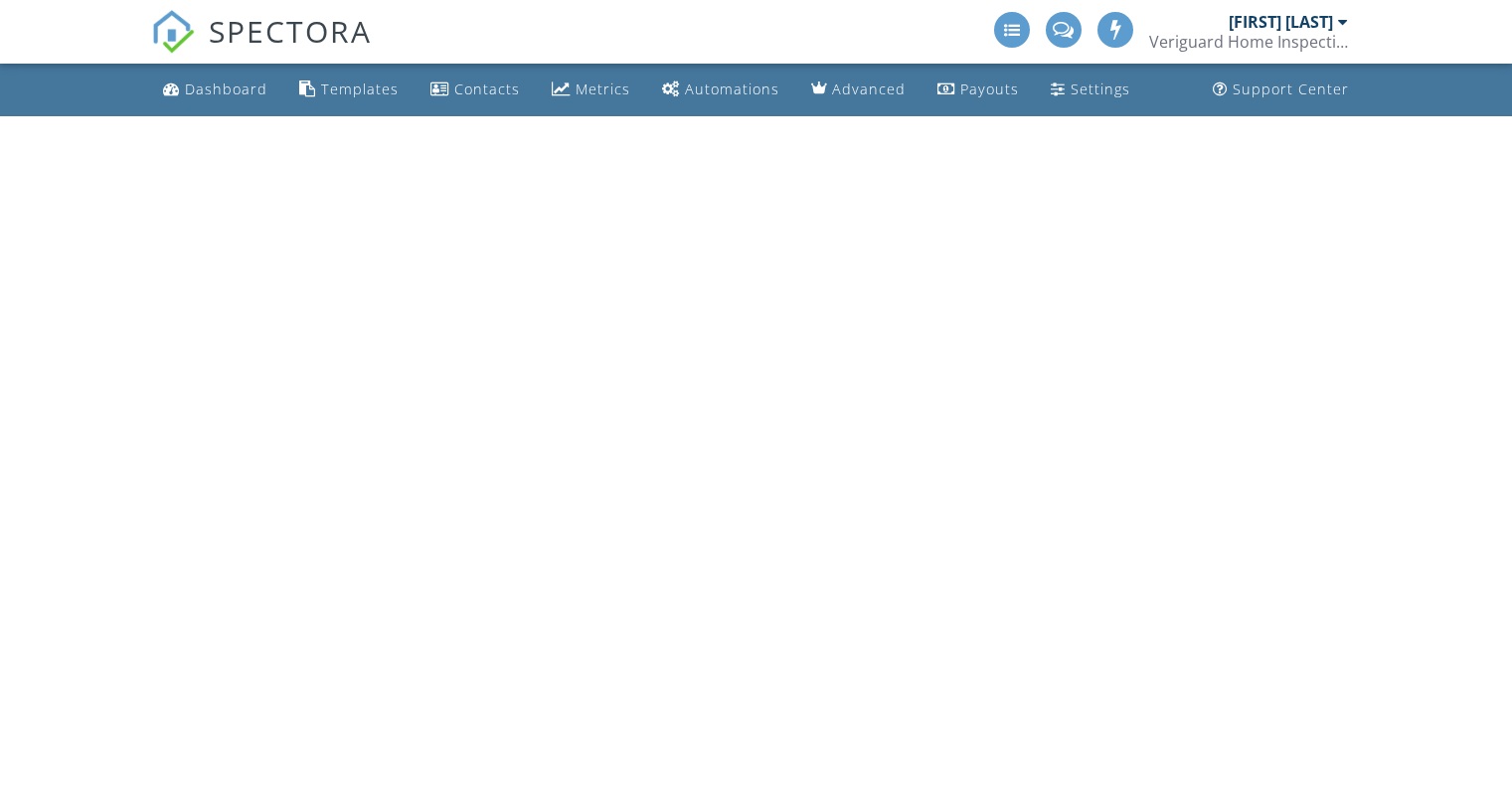 scroll, scrollTop: 0, scrollLeft: 0, axis: both 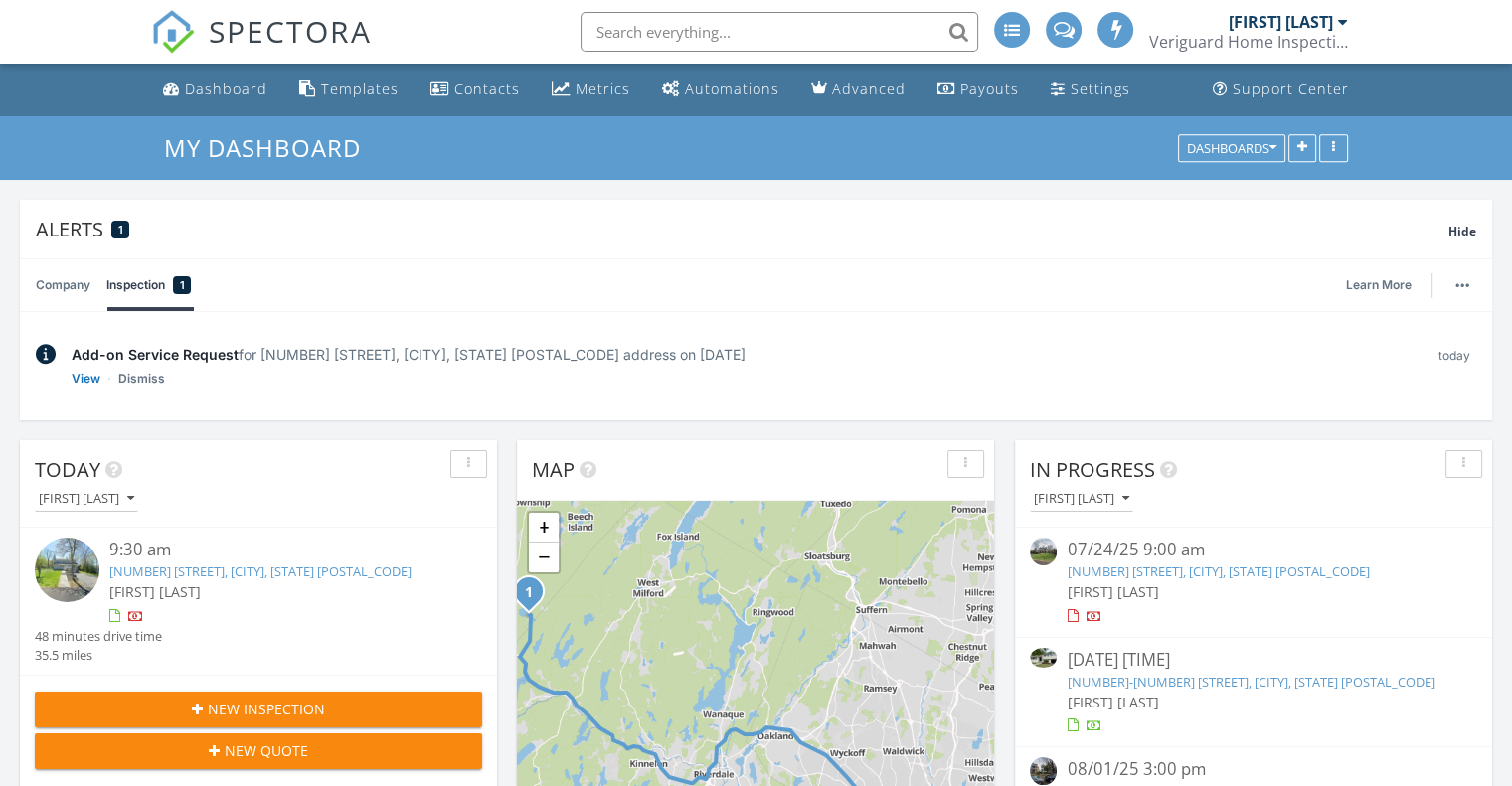 click on "New Inspection" at bounding box center (266, 708) 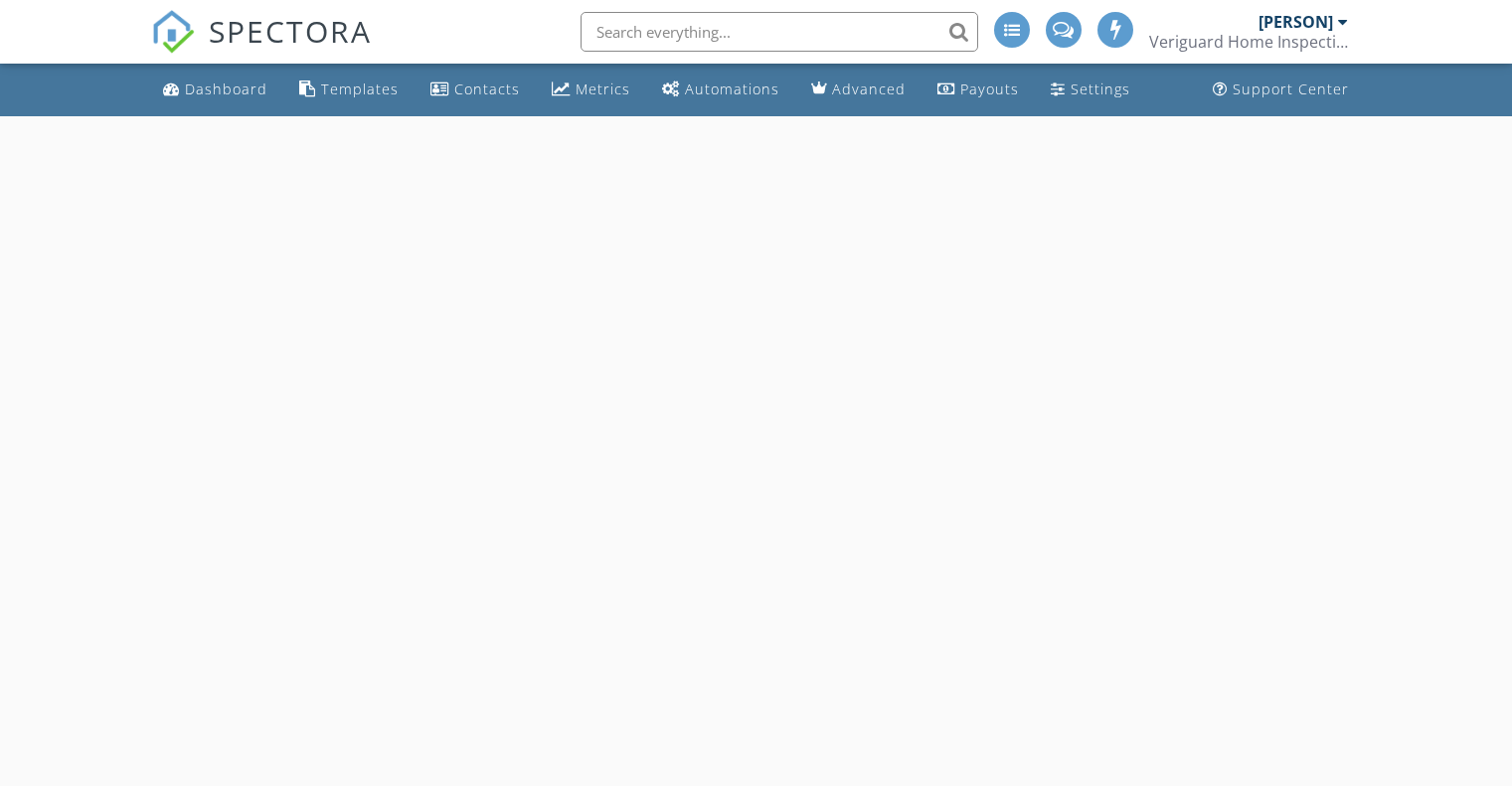 select on "7" 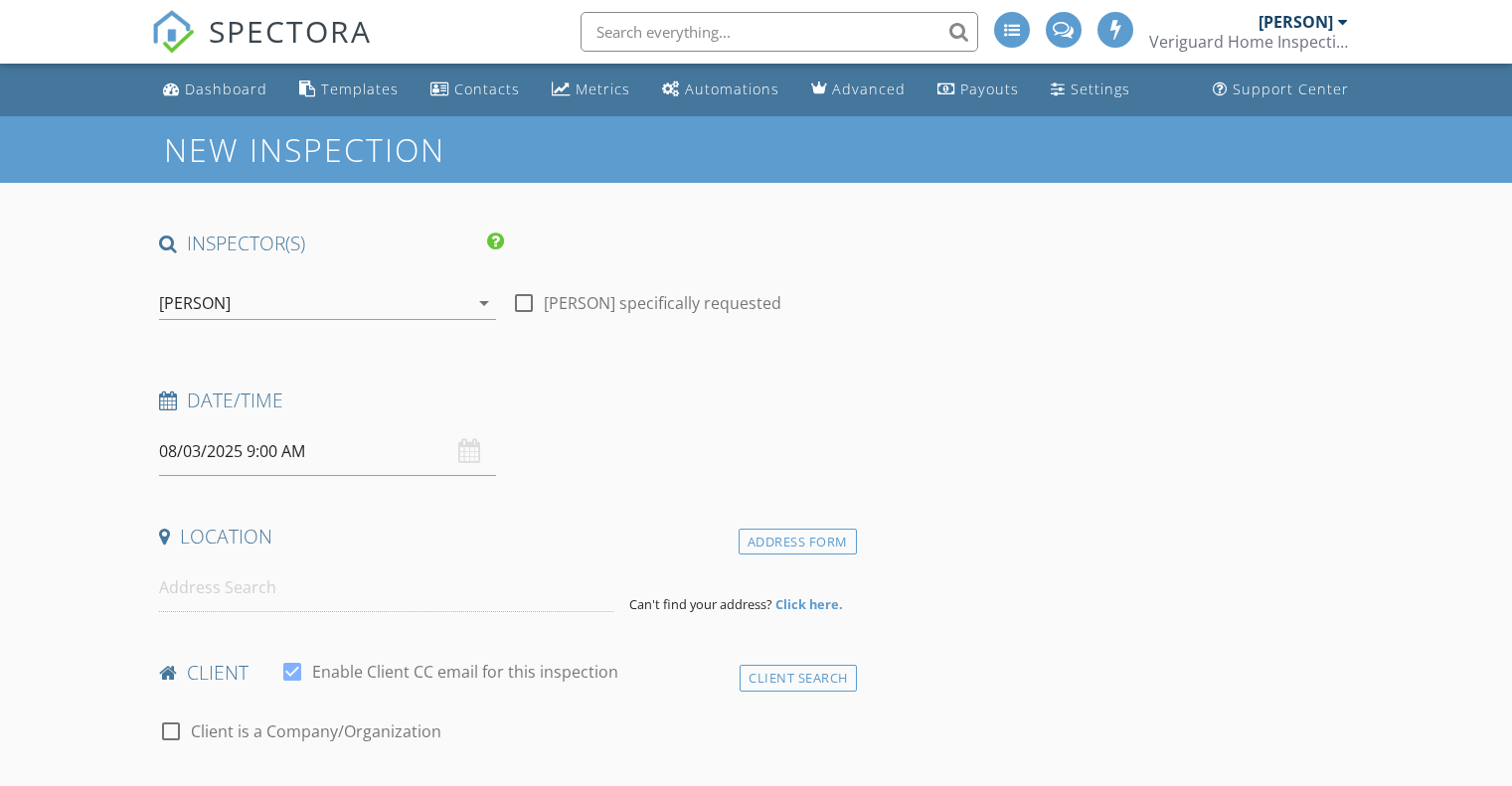 scroll, scrollTop: 0, scrollLeft: 0, axis: both 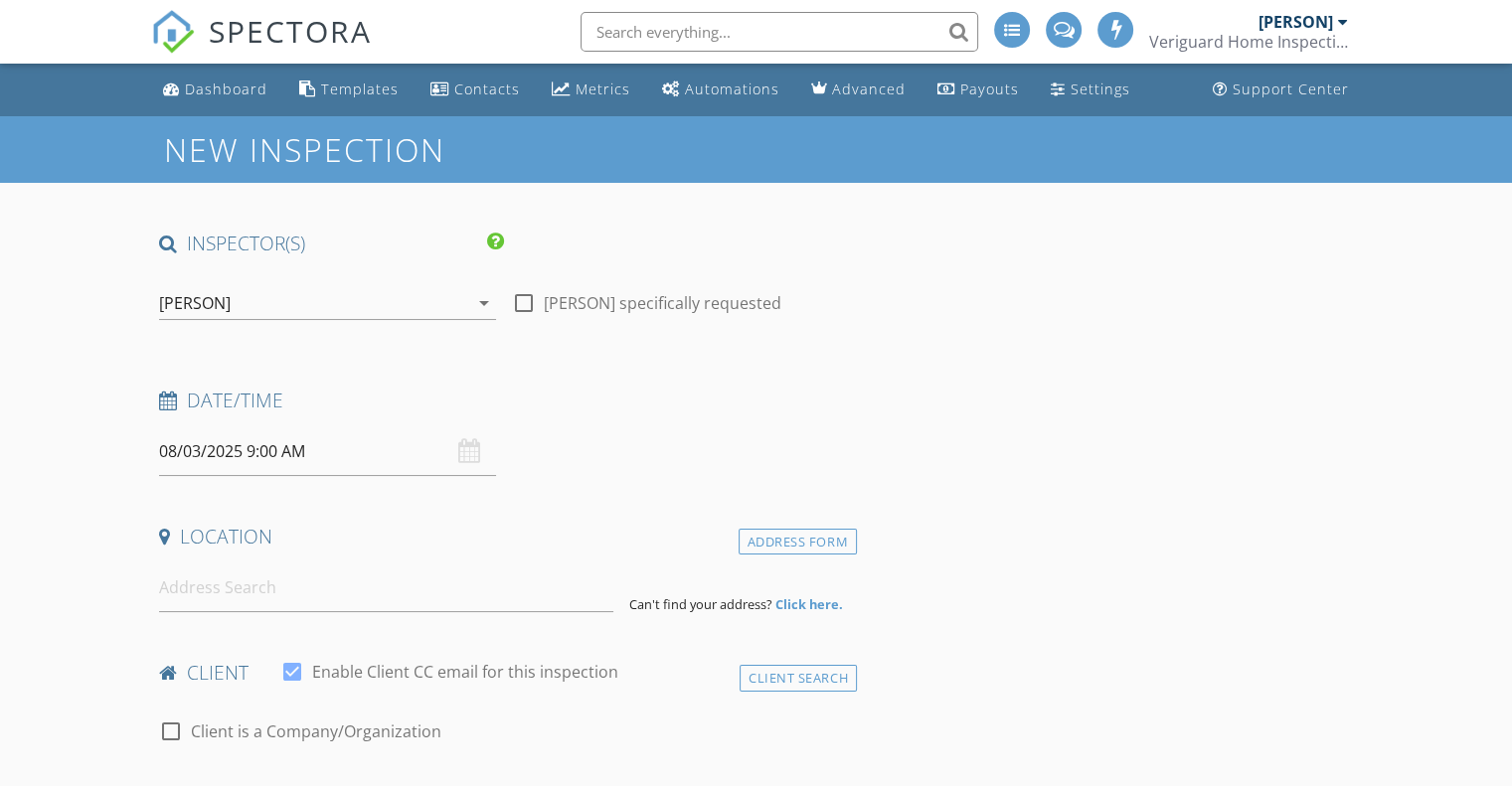 click on "08/03/2025 9:00 AM" at bounding box center [327, 451] 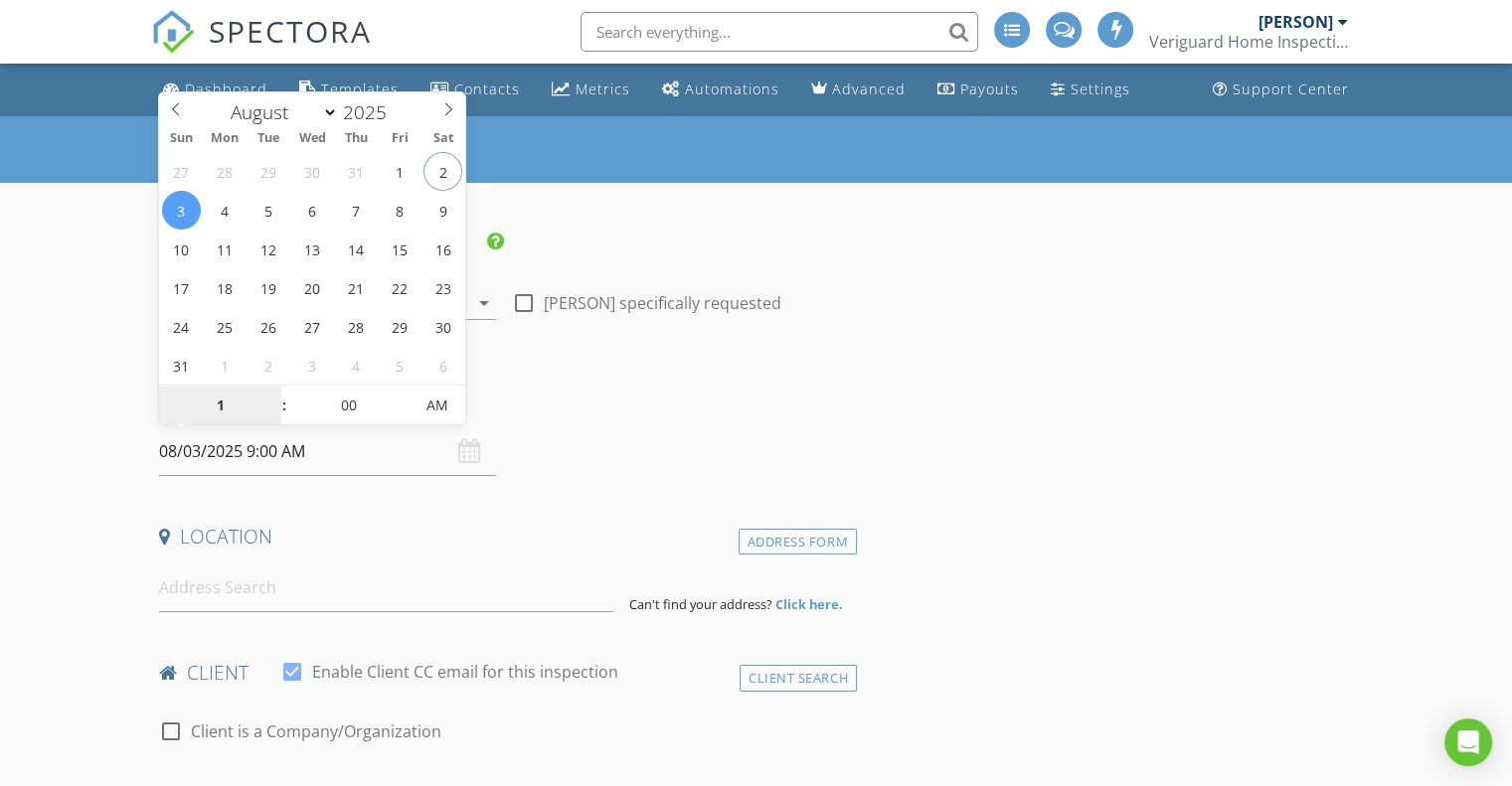 type on "10" 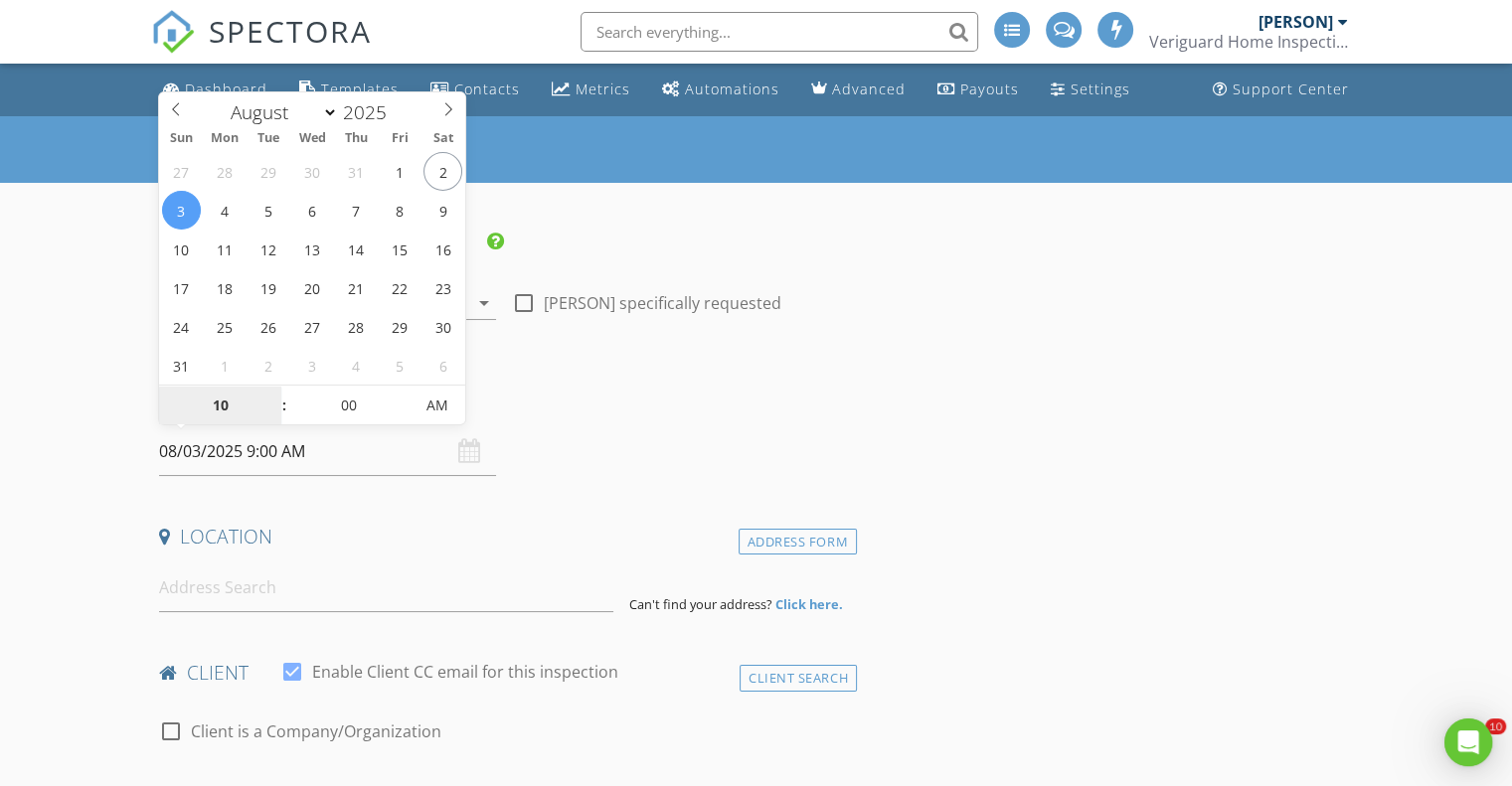 scroll, scrollTop: 0, scrollLeft: 0, axis: both 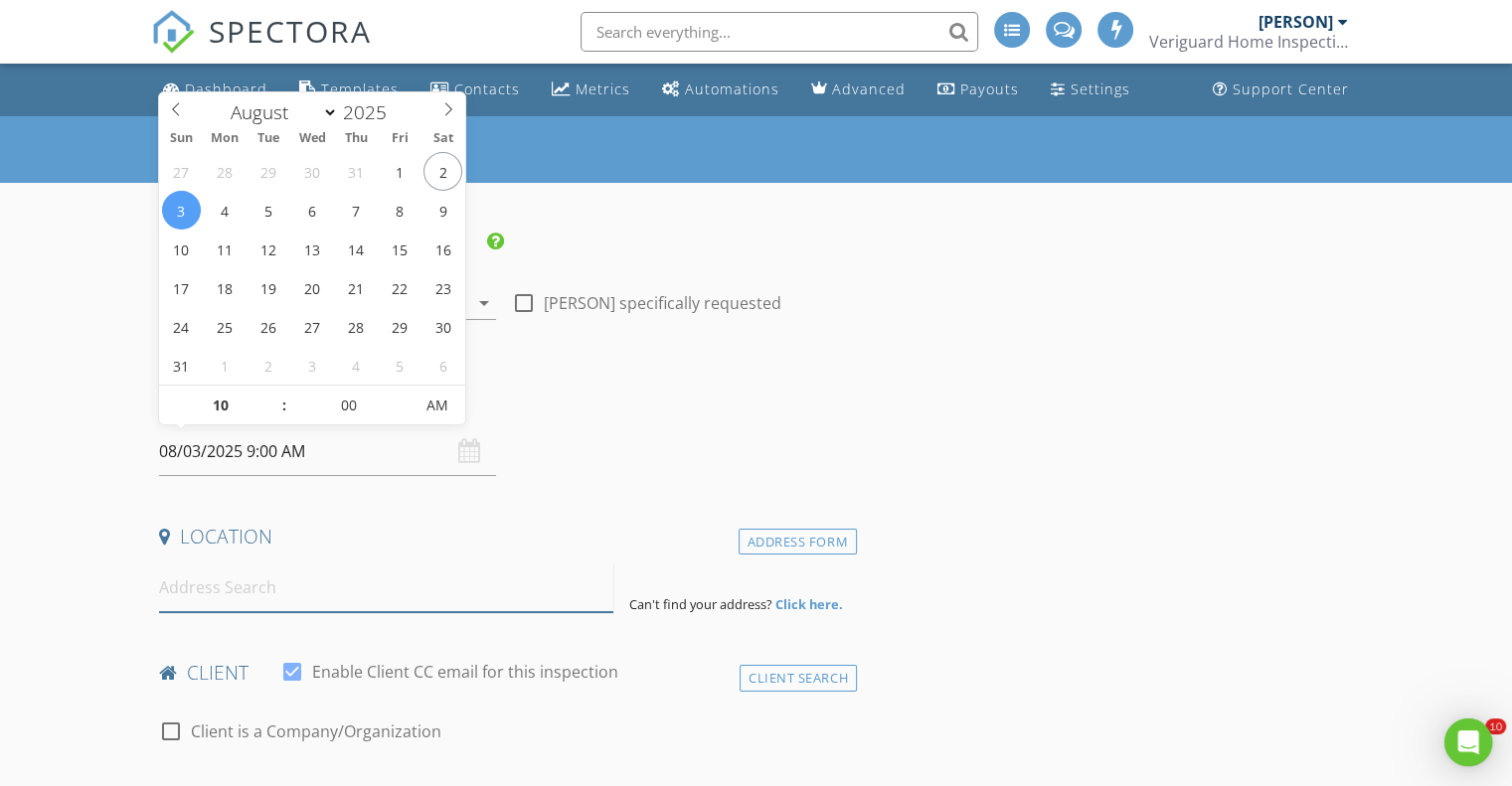 type on "08/03/2025 10:00 AM" 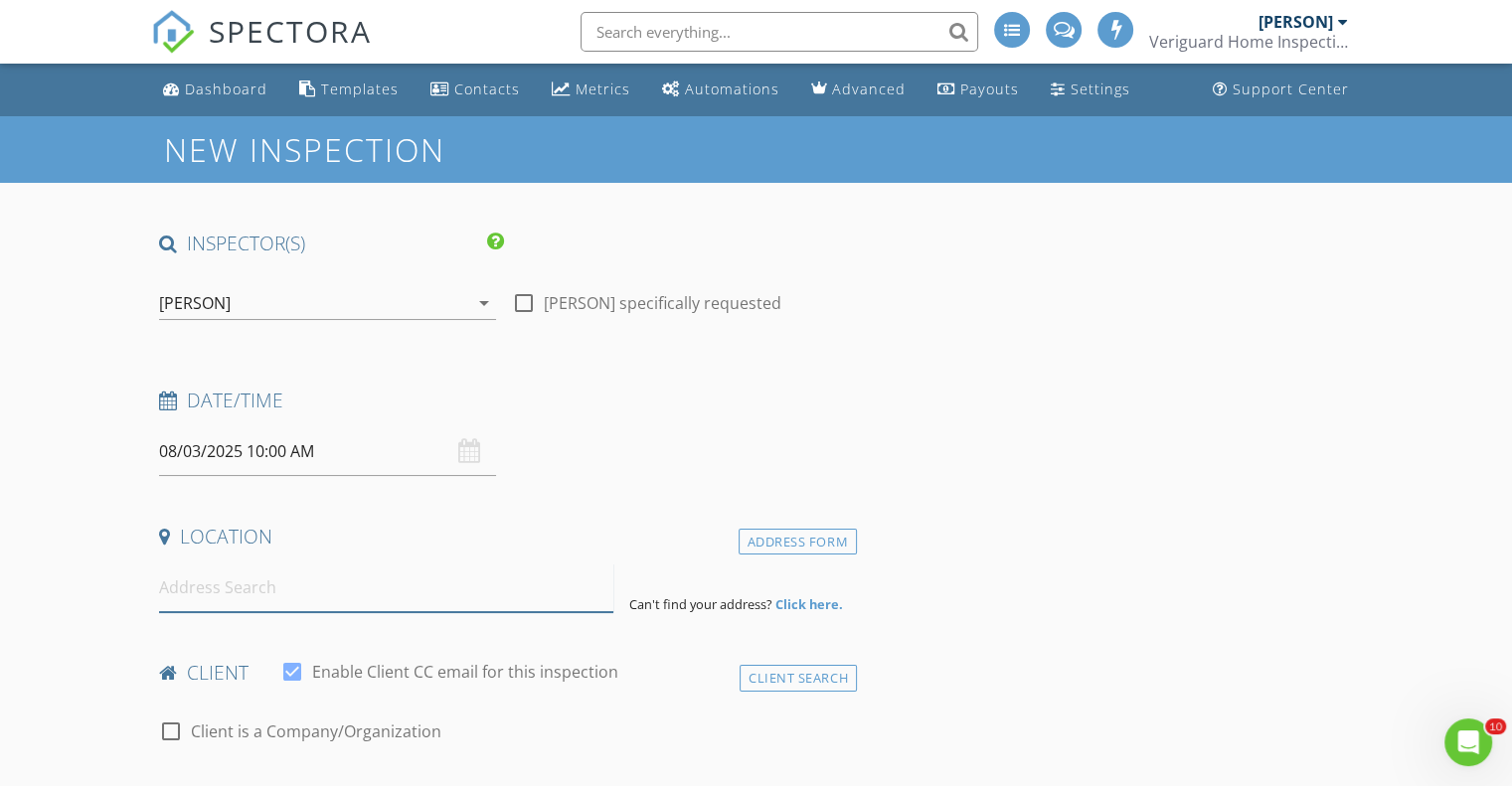 click at bounding box center (386, 587) 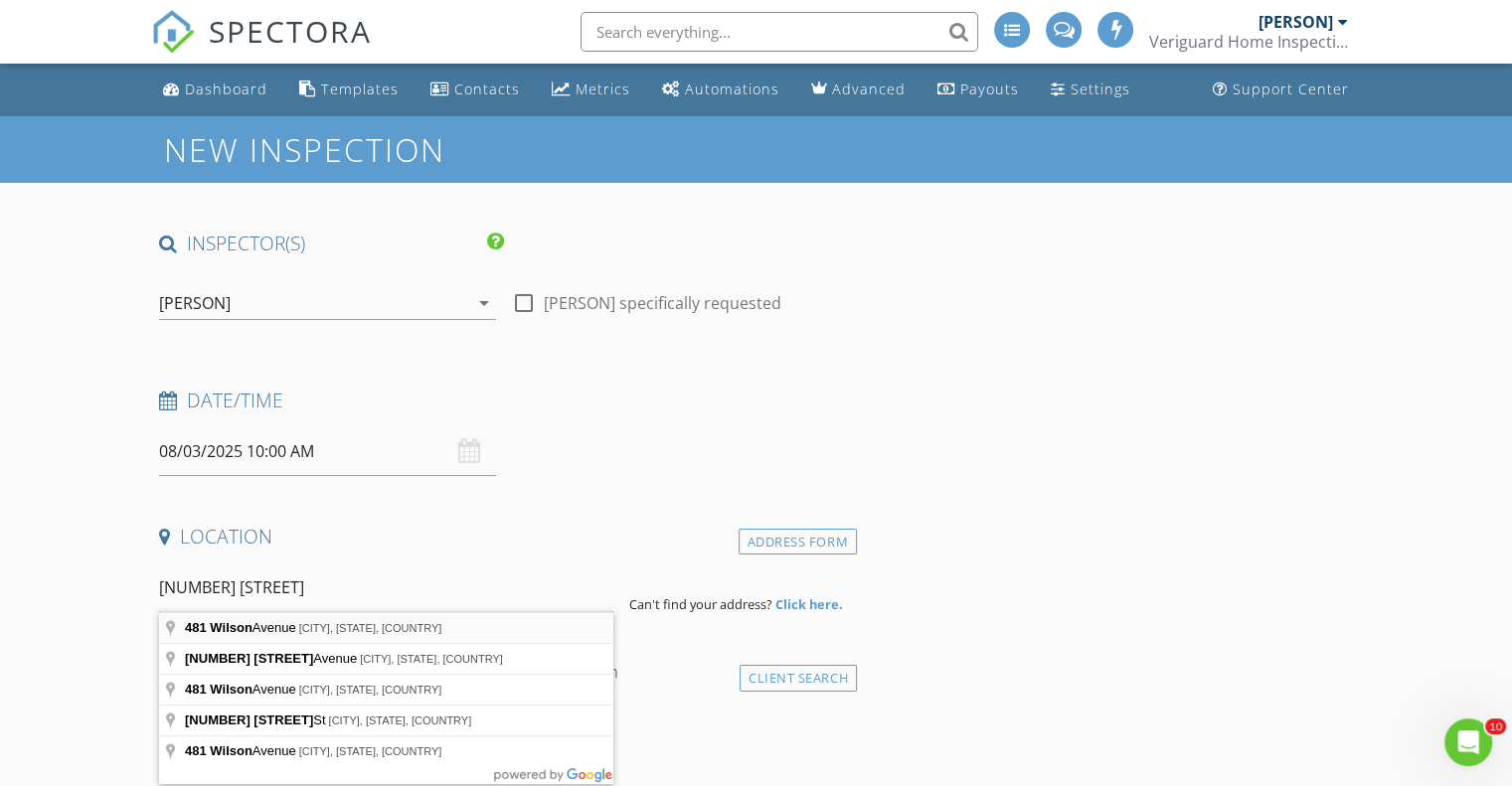 type on "481 Wilson Avenue, Paramus, NJ, USA" 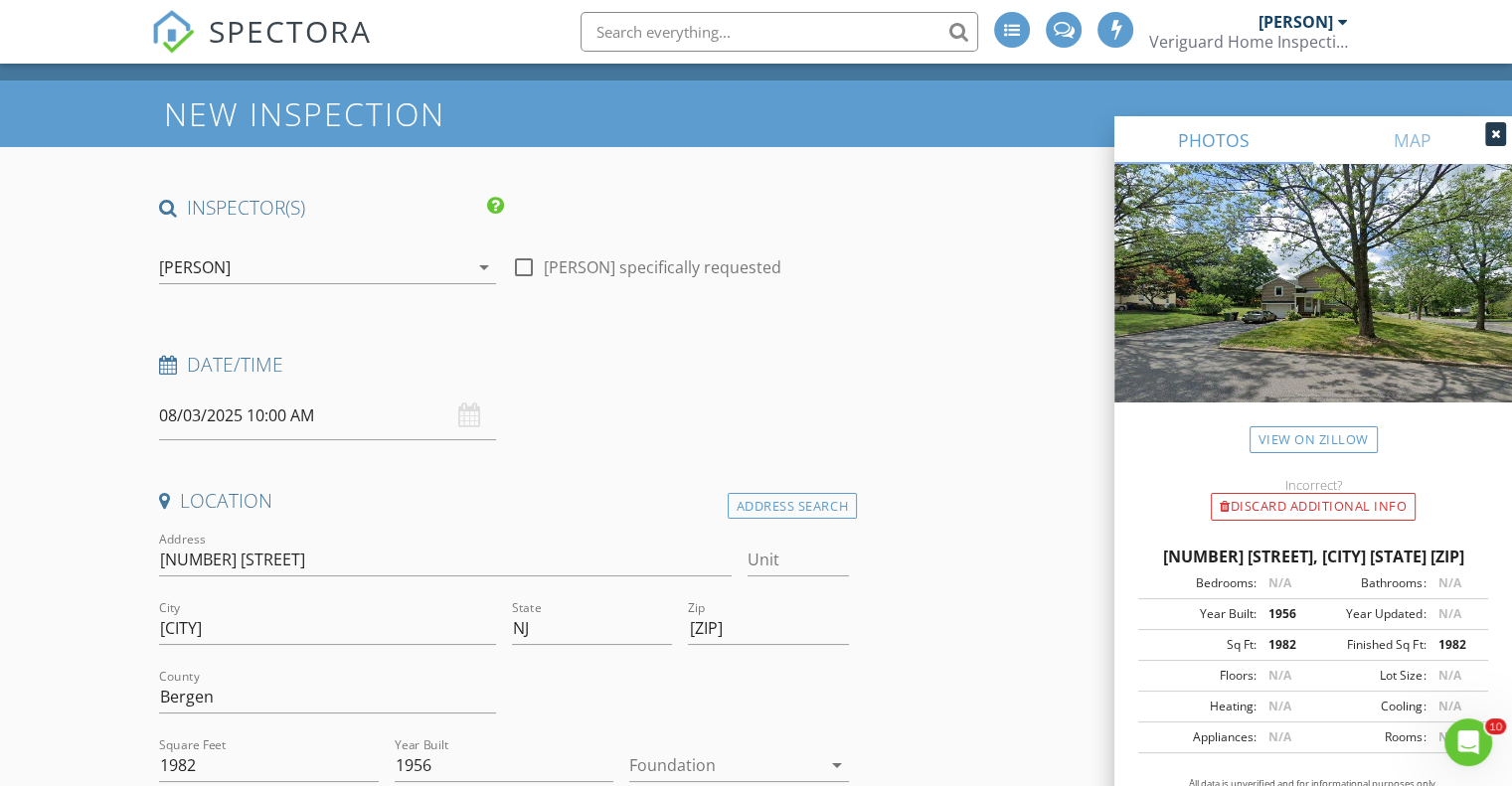 scroll, scrollTop: 0, scrollLeft: 0, axis: both 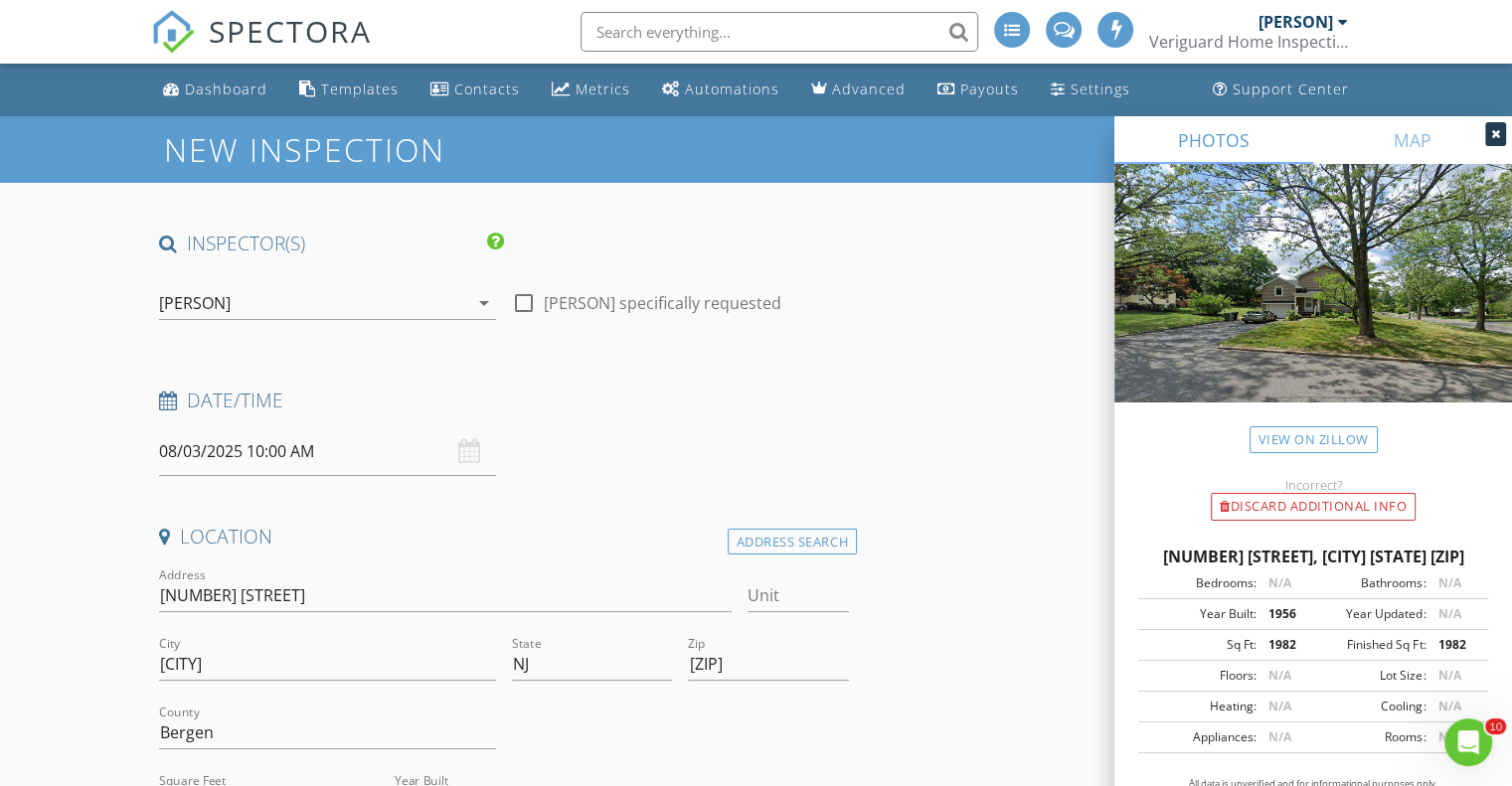 click on "08/03/2025 10:00 AM" at bounding box center (327, 451) 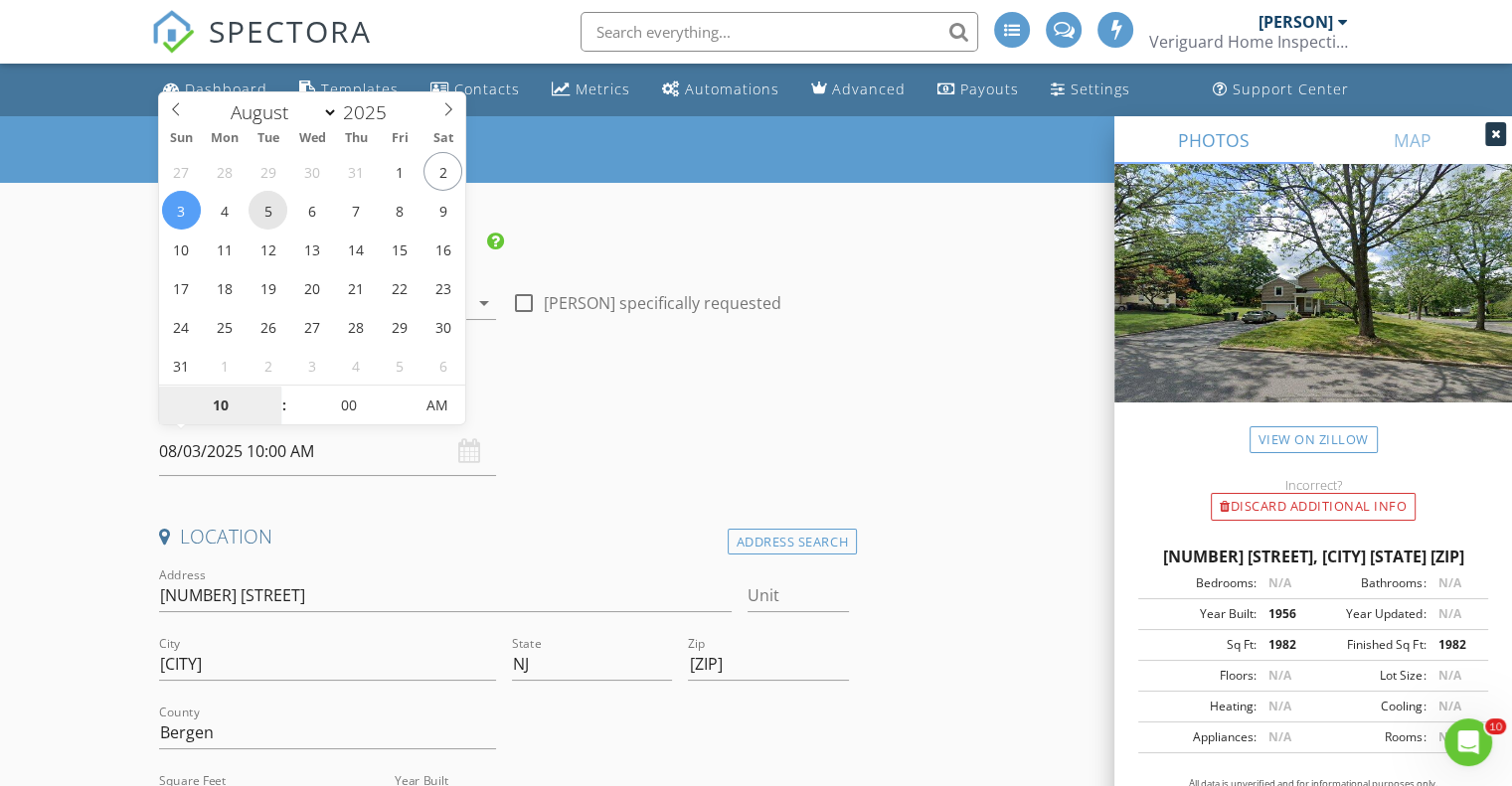 type on "08/05/2025 10:00 AM" 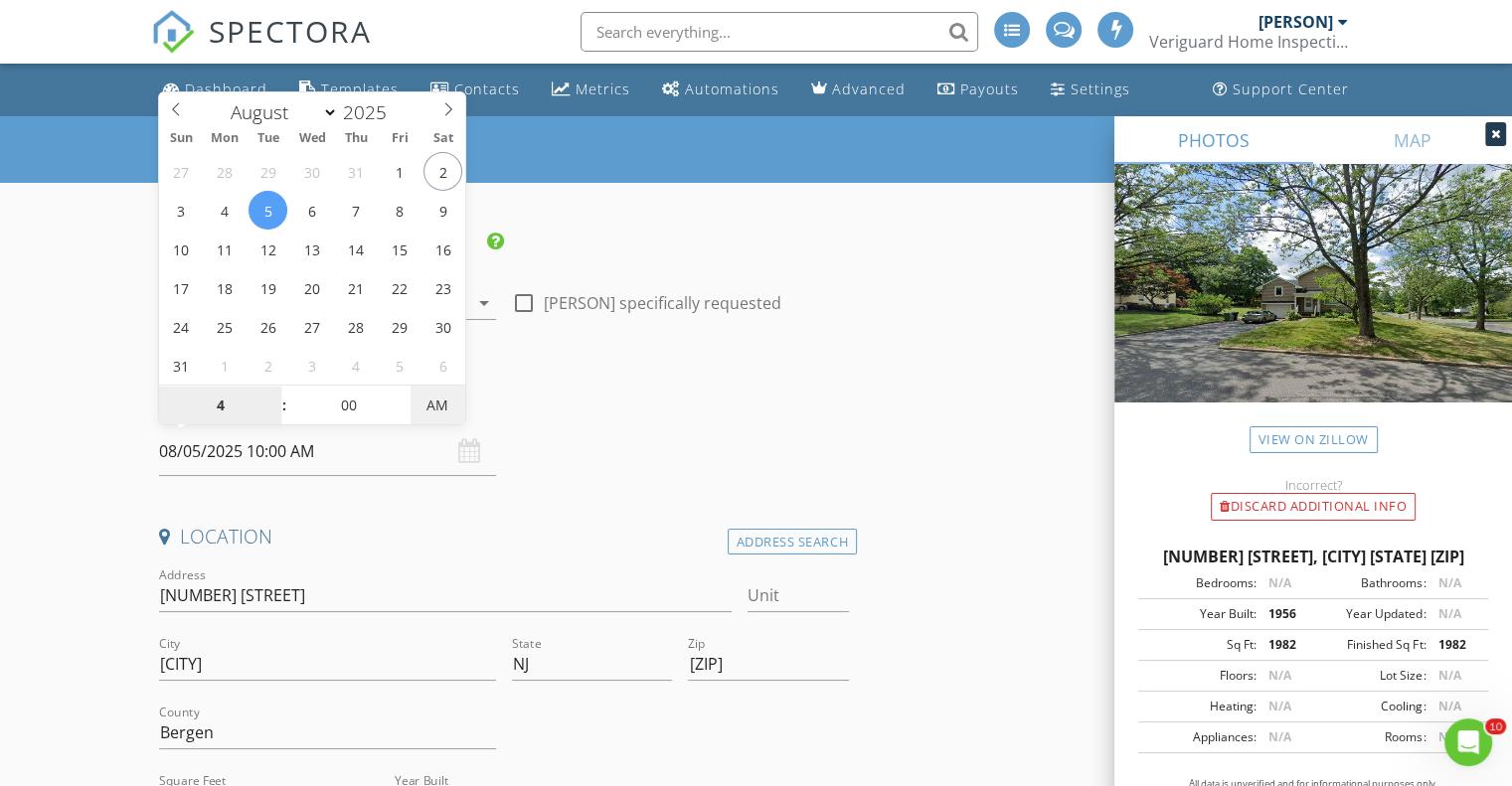 type on "04" 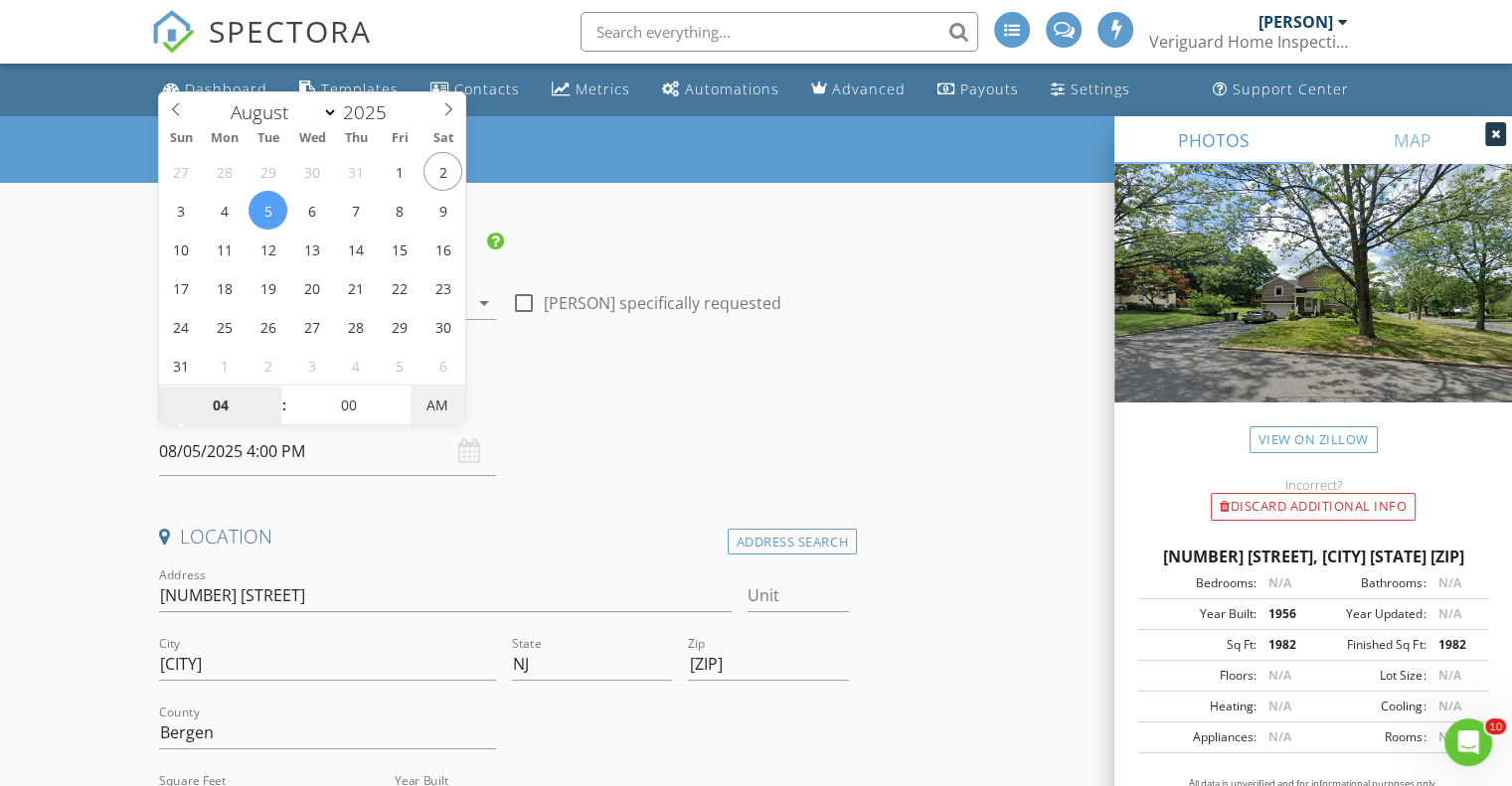 click on "AM" at bounding box center [437, 405] 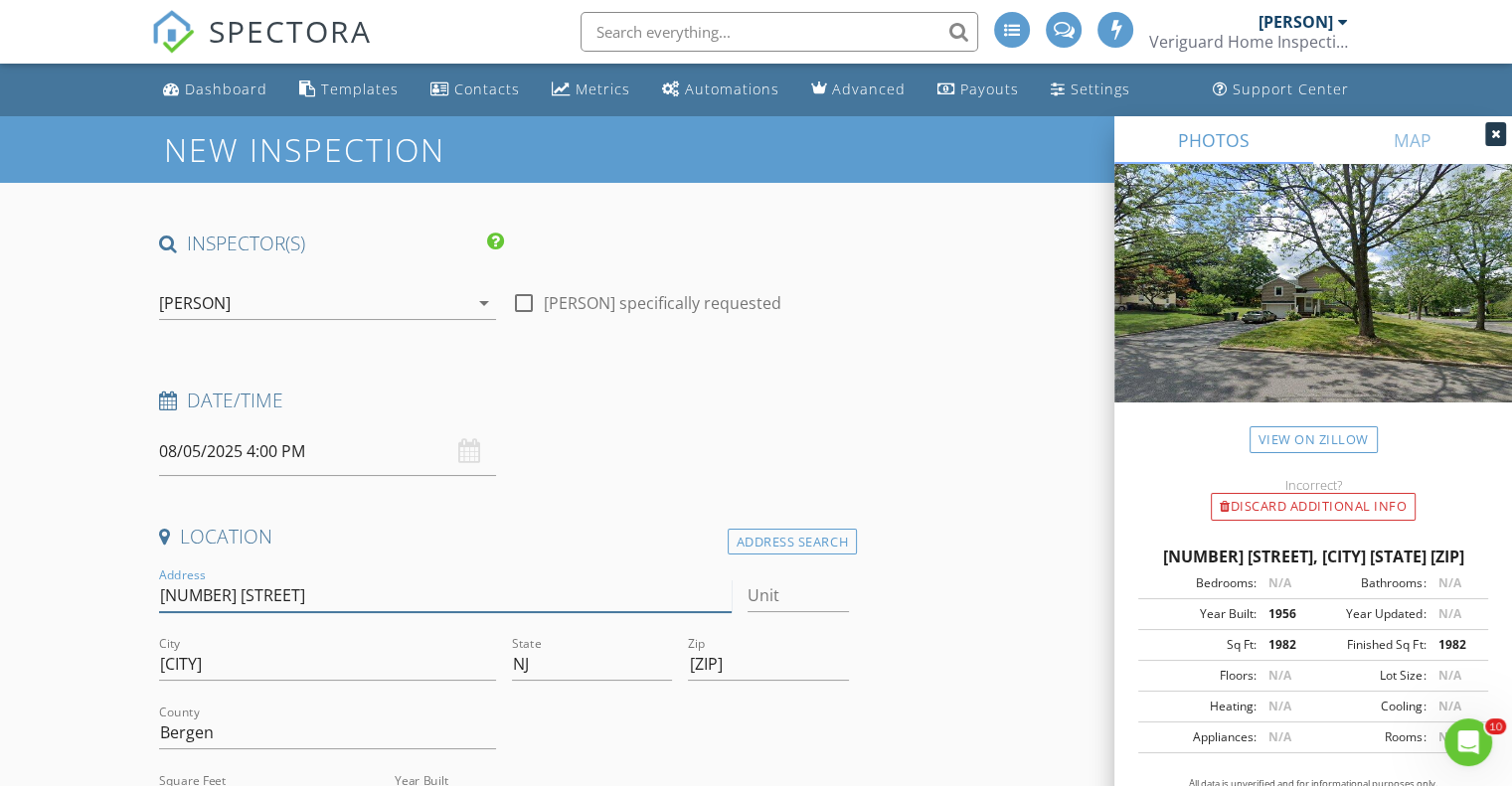 drag, startPoint x: 302, startPoint y: 597, endPoint x: 84, endPoint y: 592, distance: 218.05733 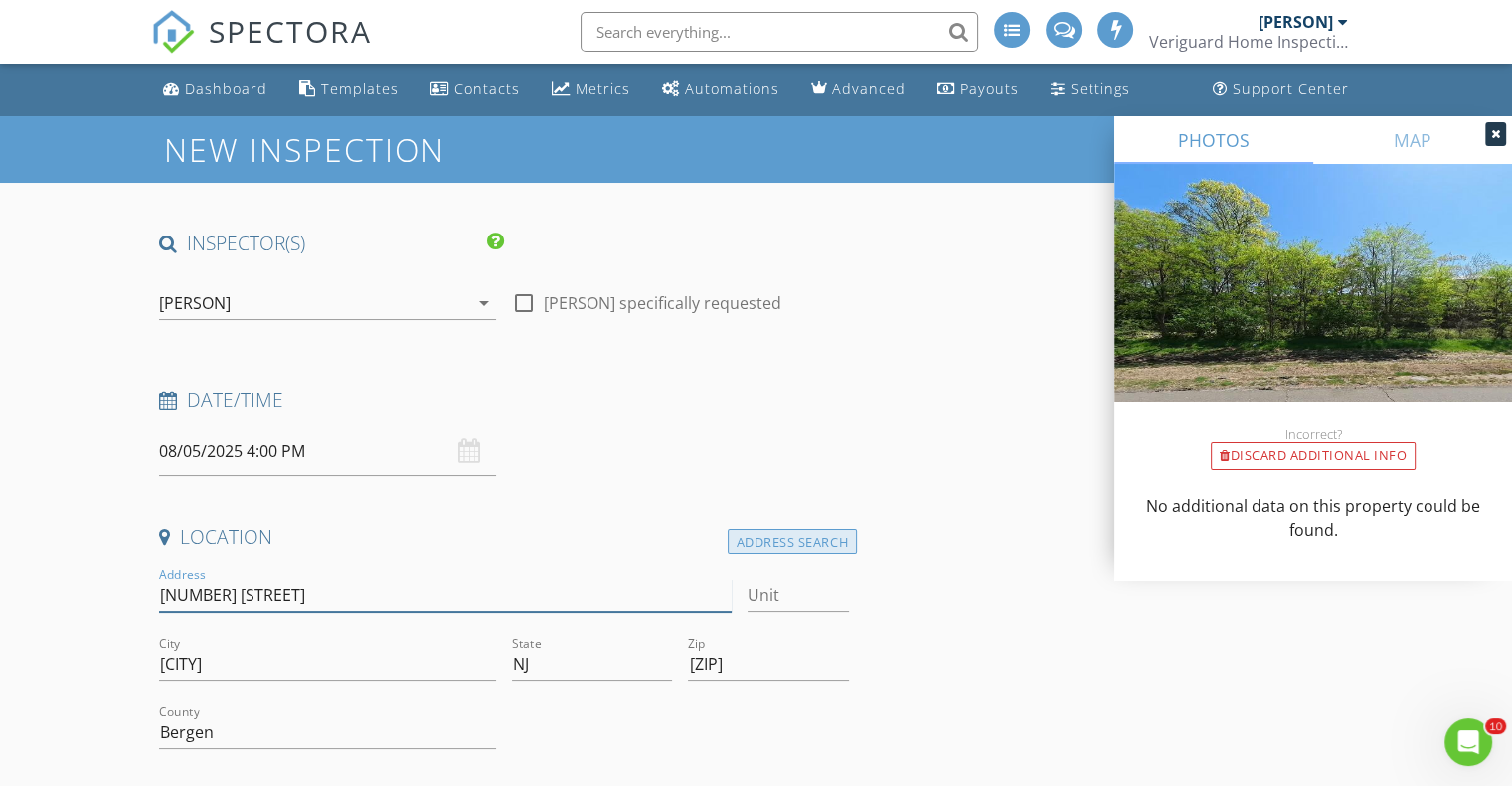 type on "100 Woodside" 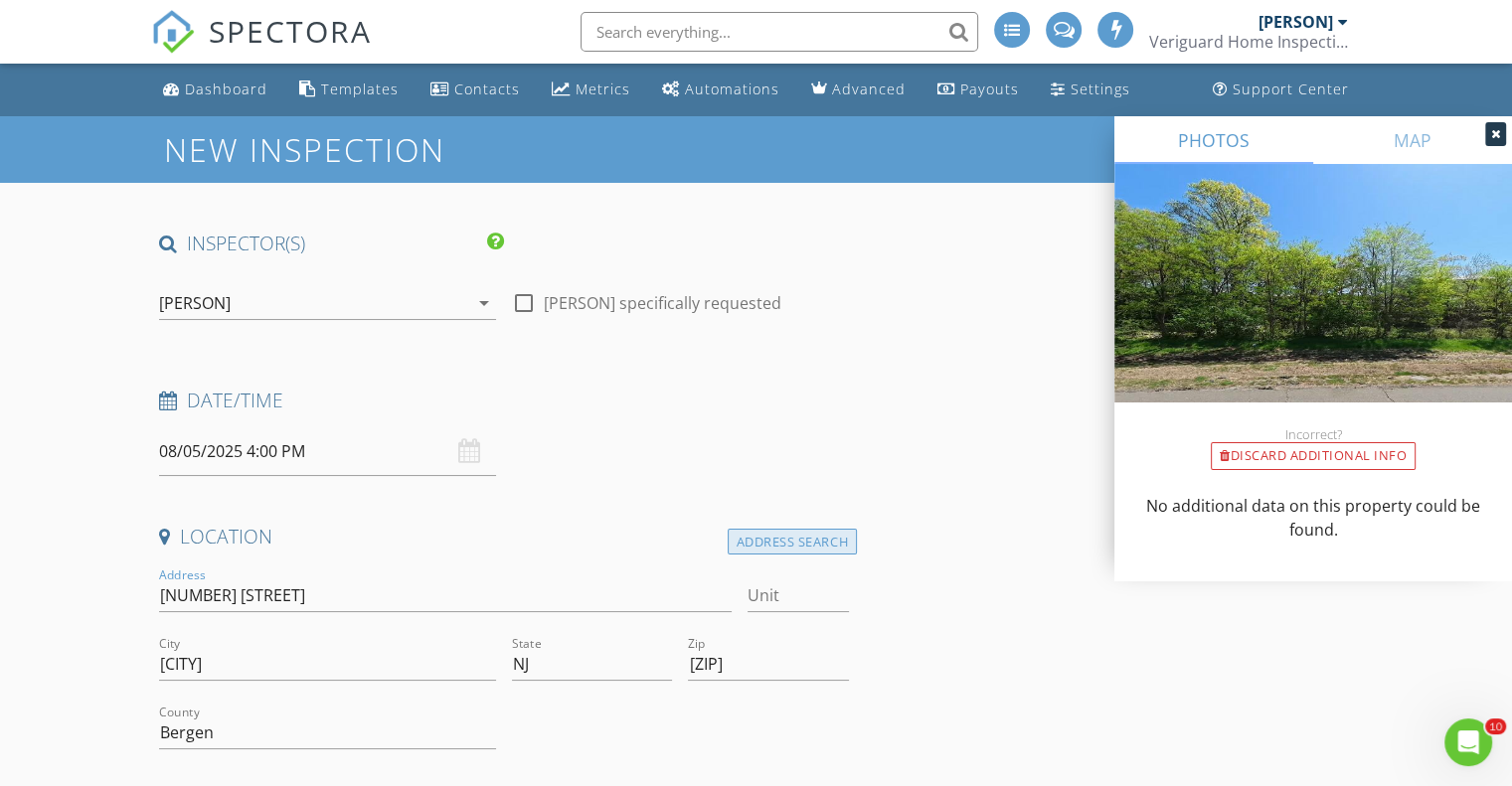 click on "Address Search" at bounding box center (792, 542) 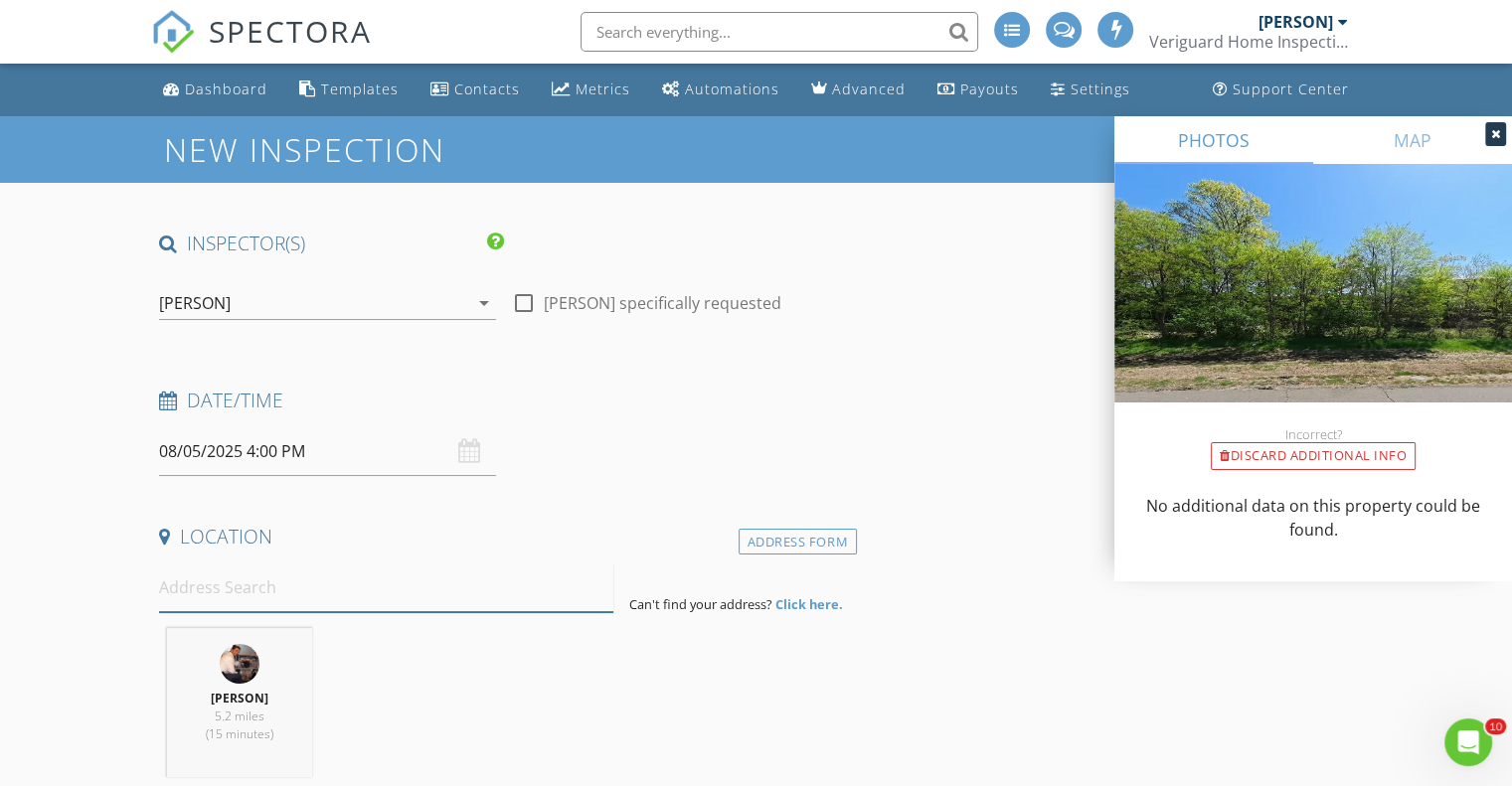 click at bounding box center (386, 587) 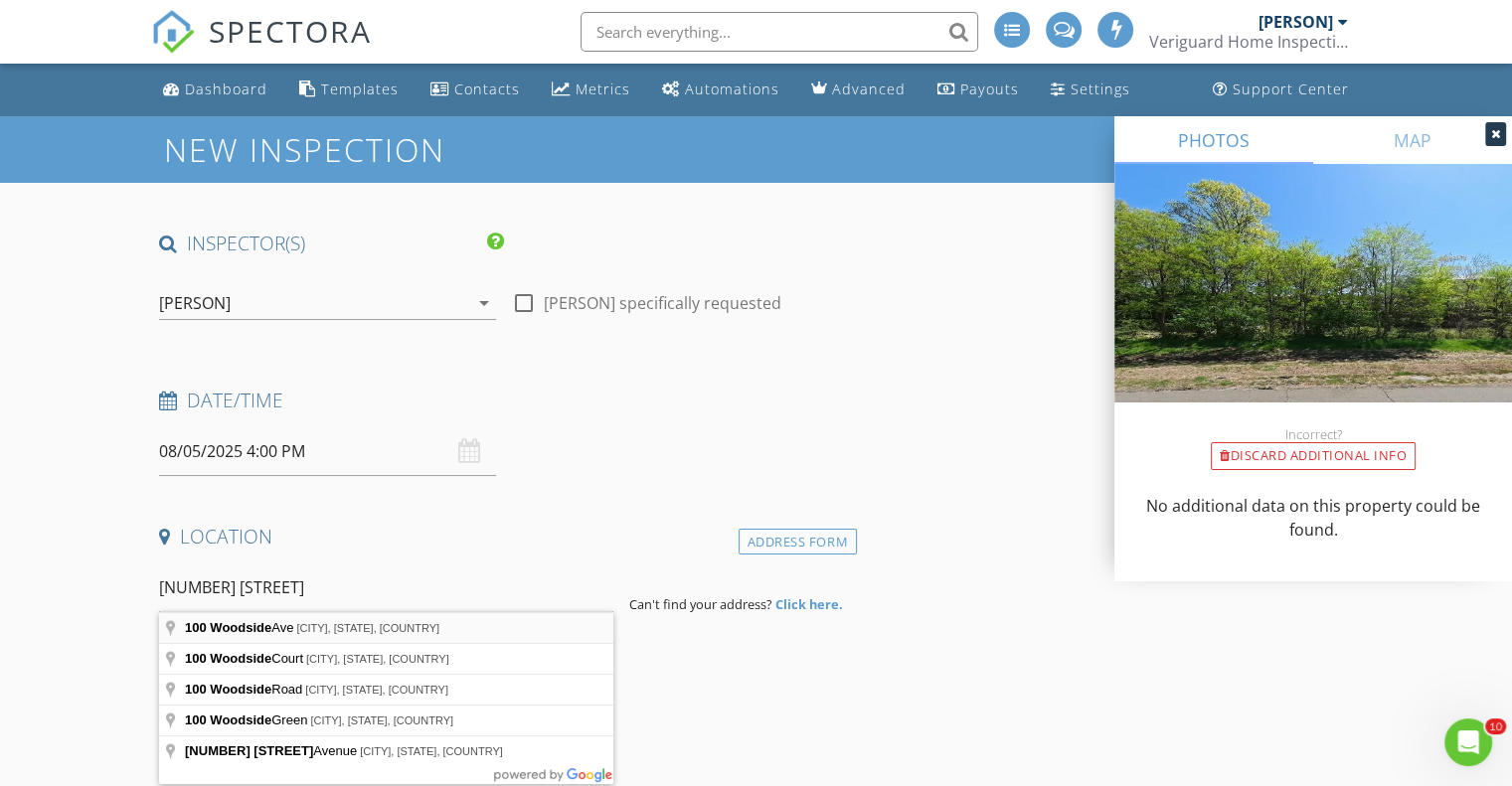 type on "100 Woodside Ave, Hasbrouck Heights, NJ, USA" 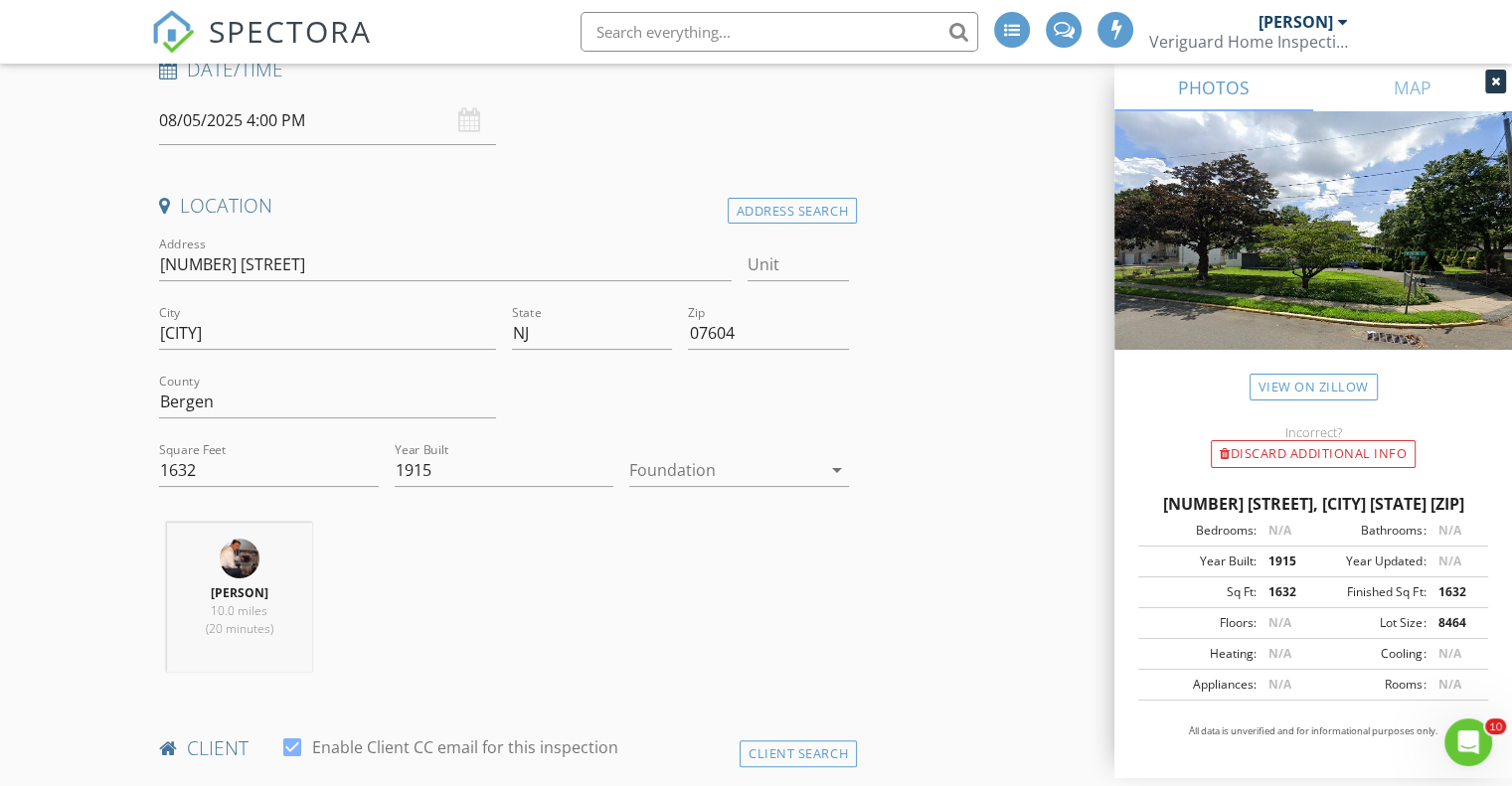 scroll, scrollTop: 662, scrollLeft: 0, axis: vertical 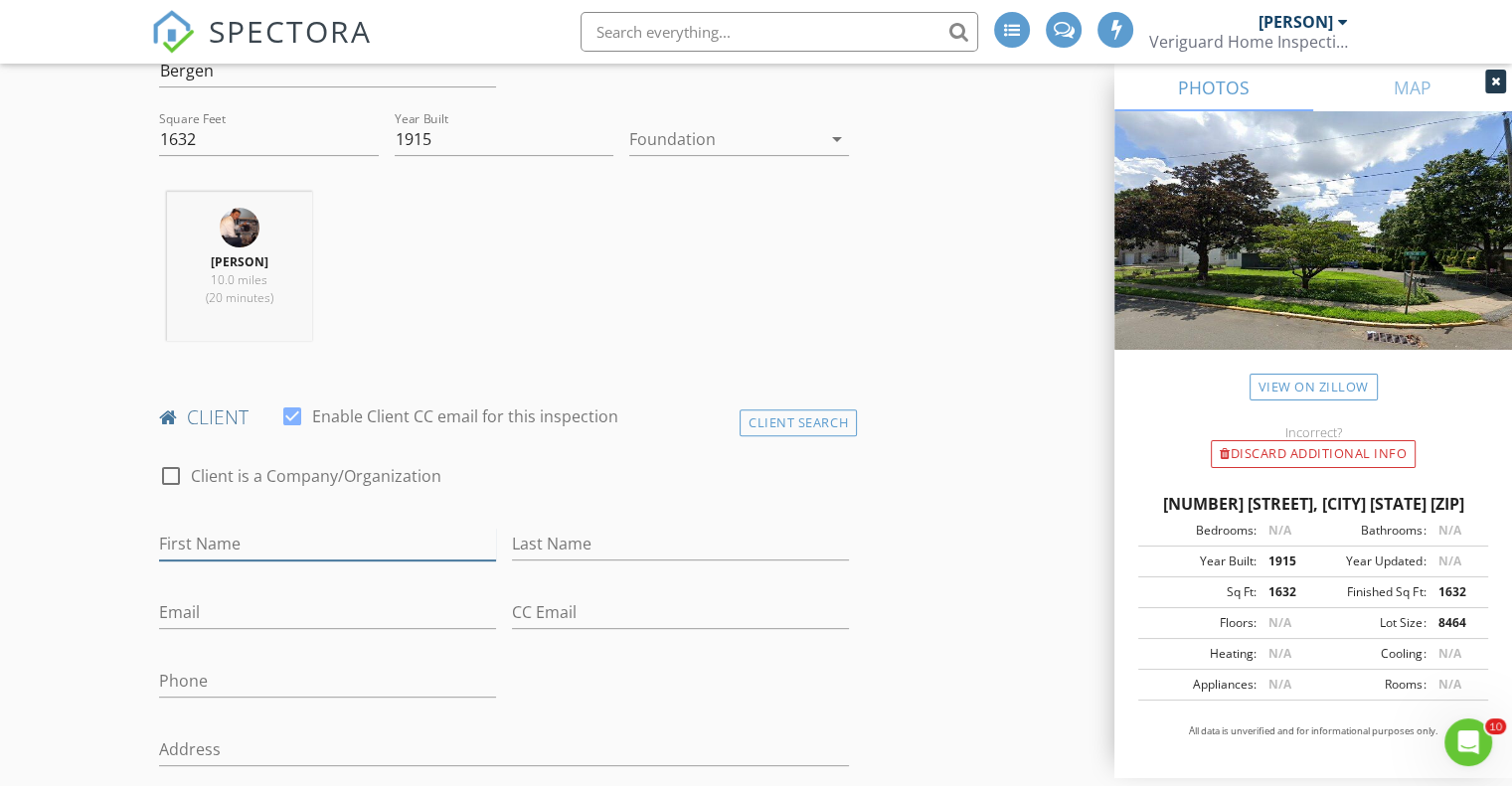 click on "First Name" at bounding box center (327, 544) 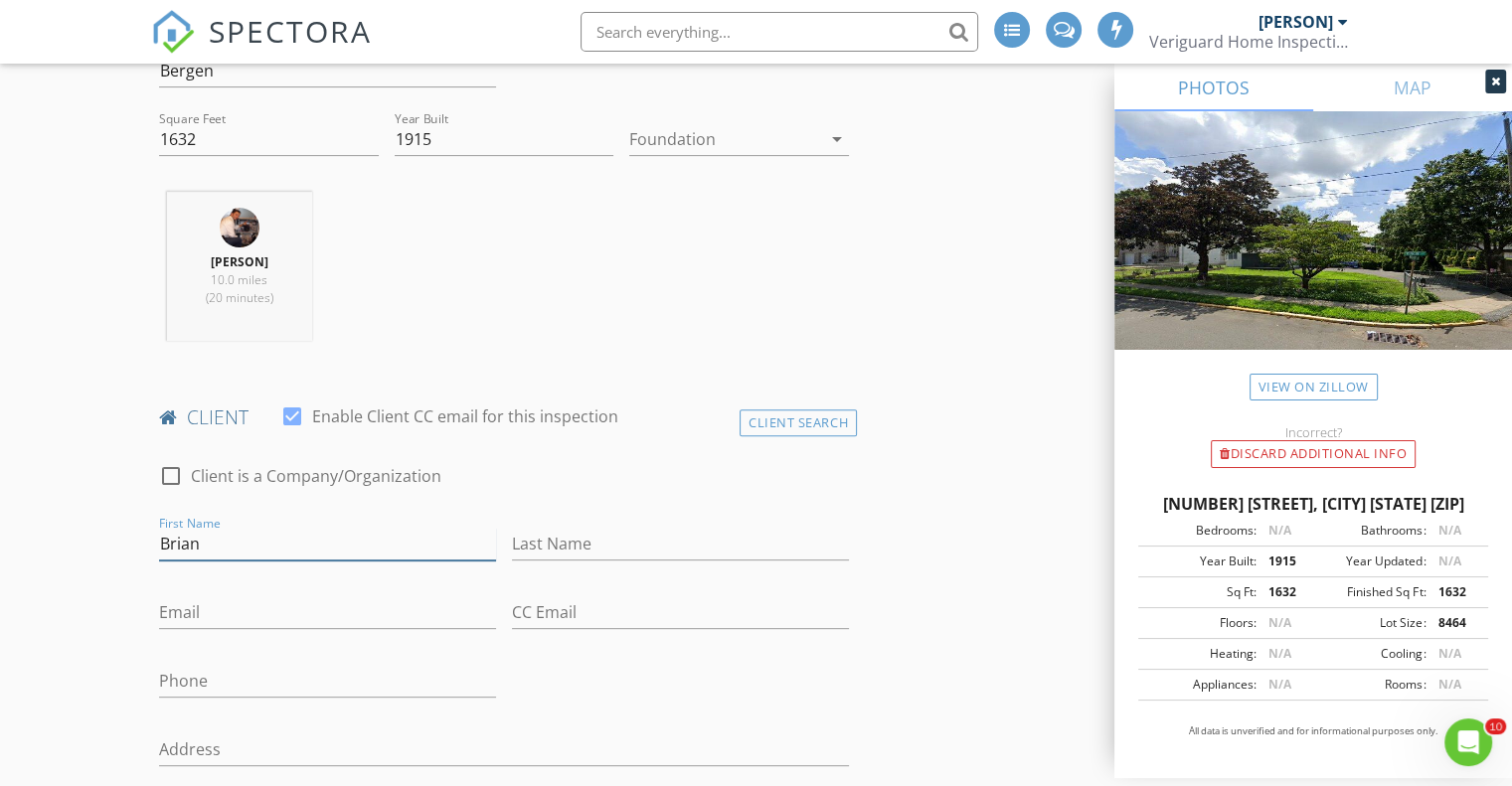 type on "Brian" 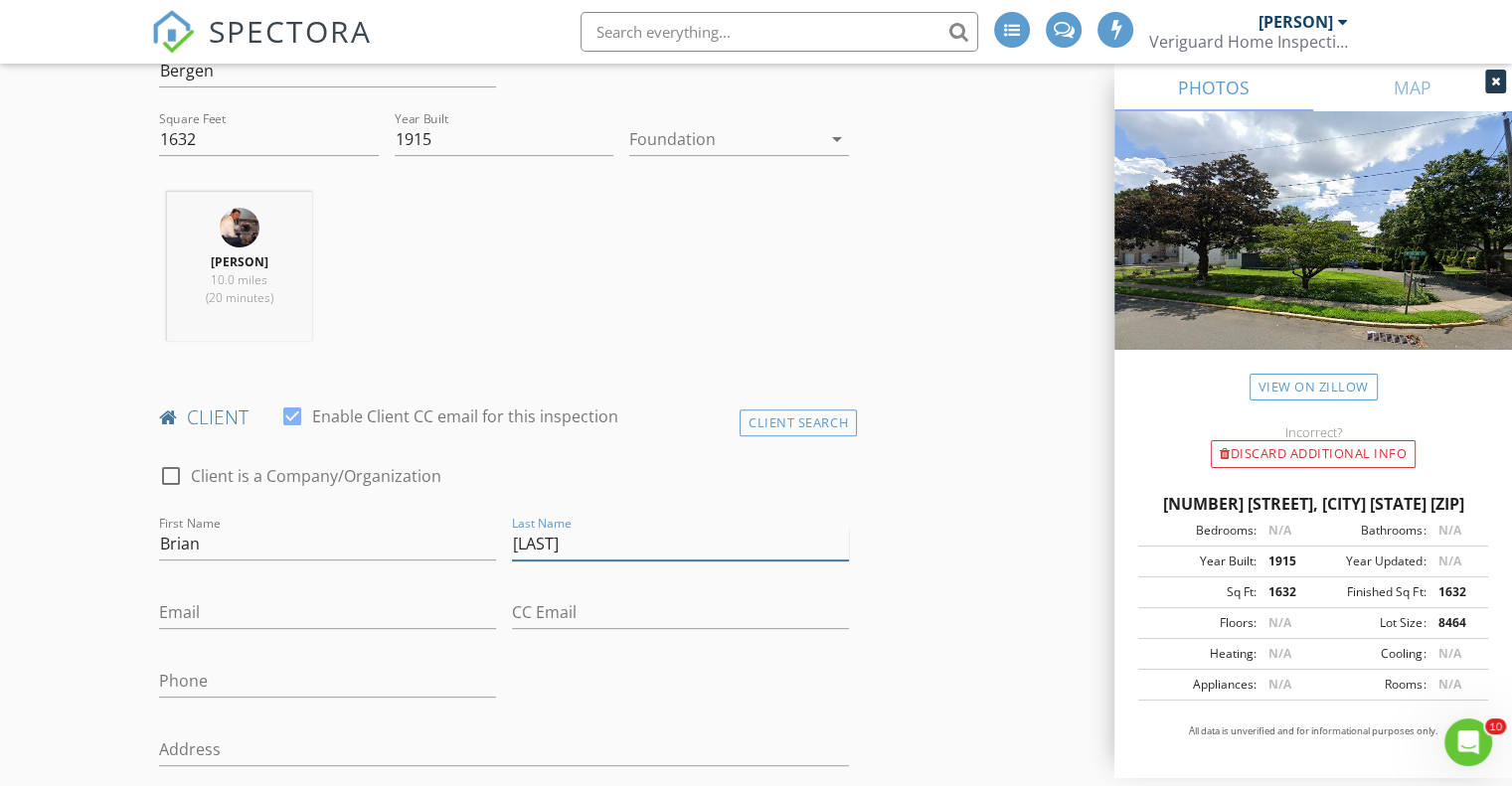 type on "Lam" 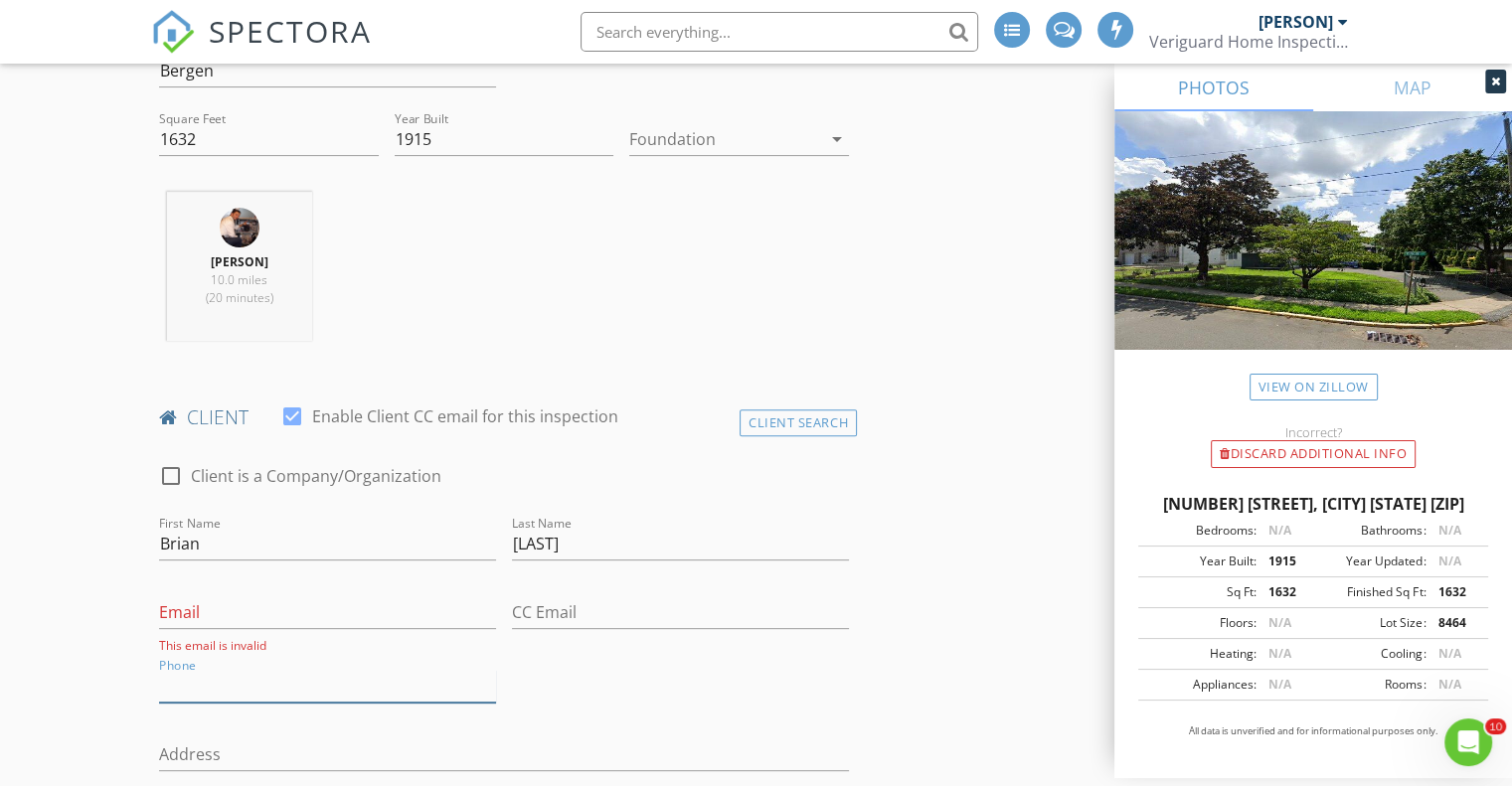 click on "Phone" at bounding box center (327, 686) 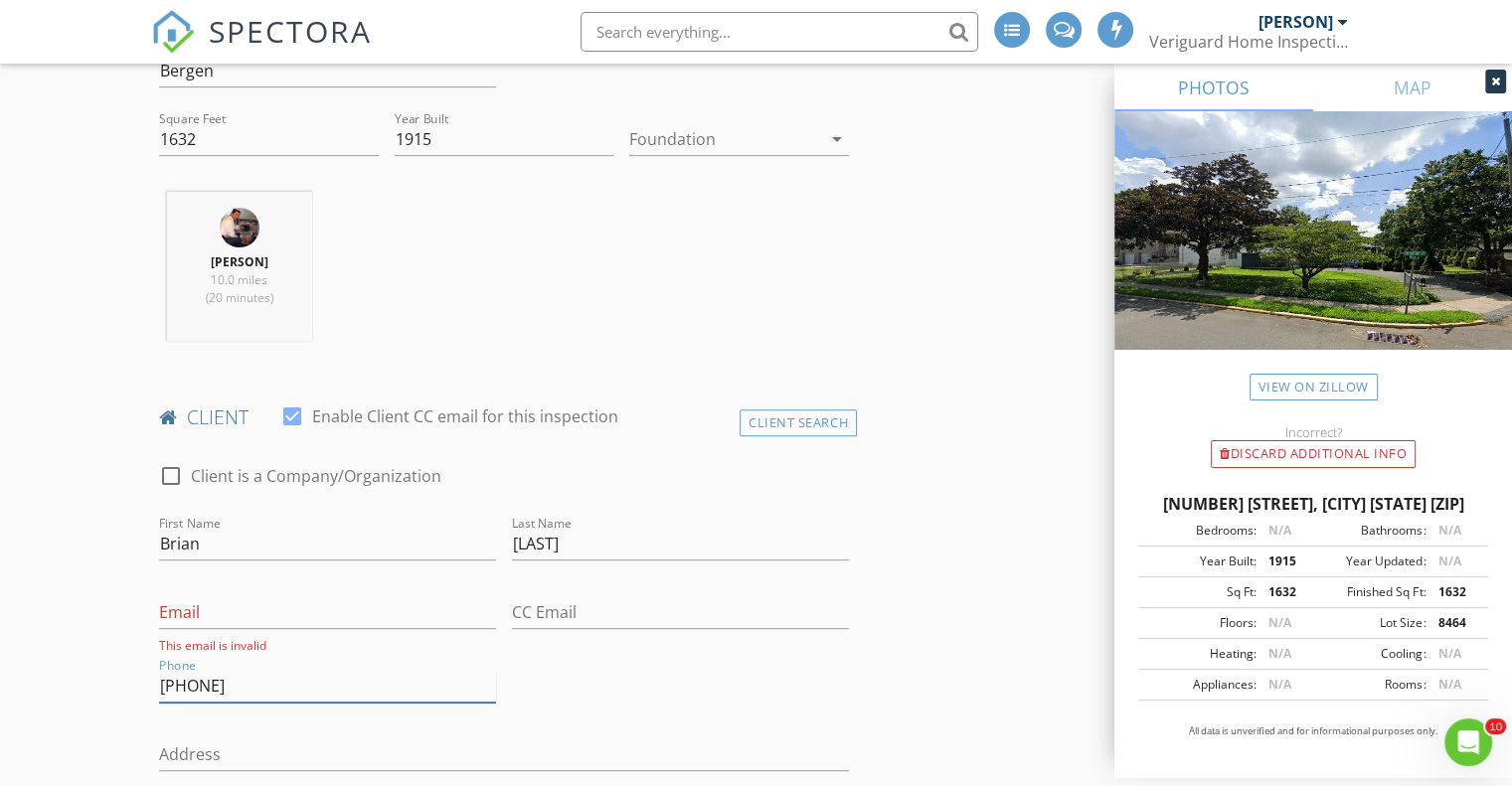 type on "347-223-8383" 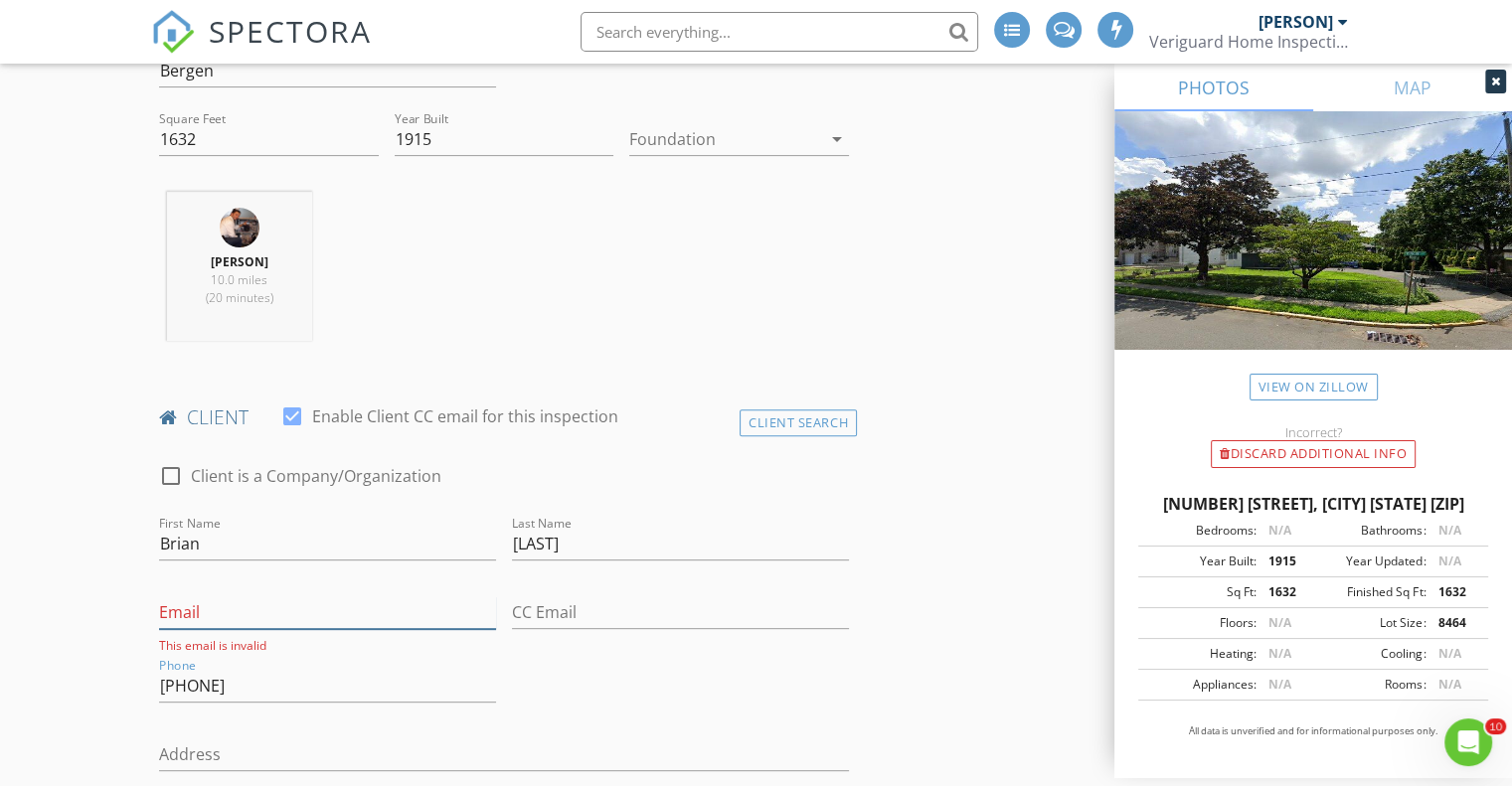 click on "Email" at bounding box center (327, 612) 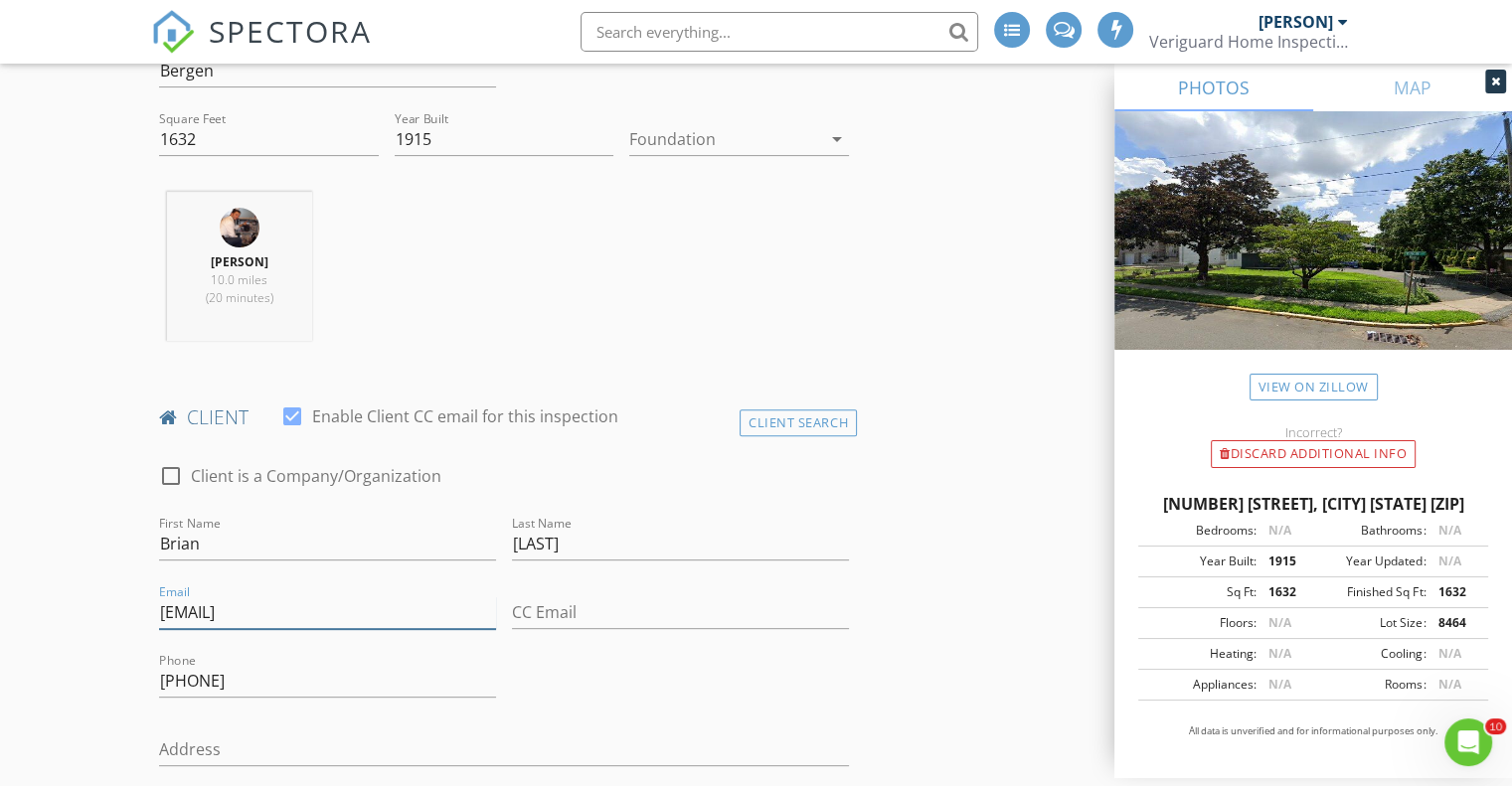 type on "brianterssa@gmail.com" 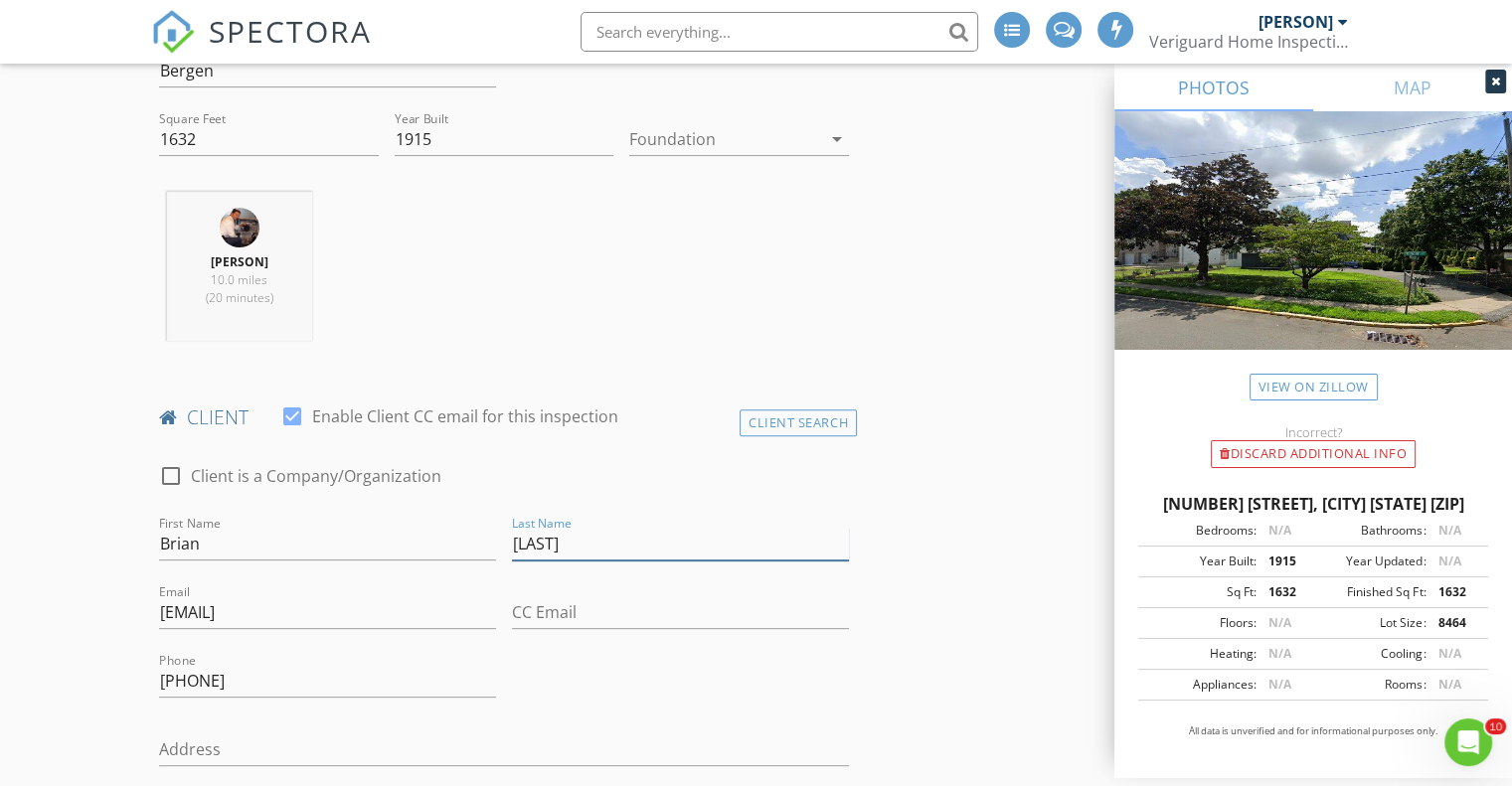 click on "Lam" at bounding box center [680, 544] 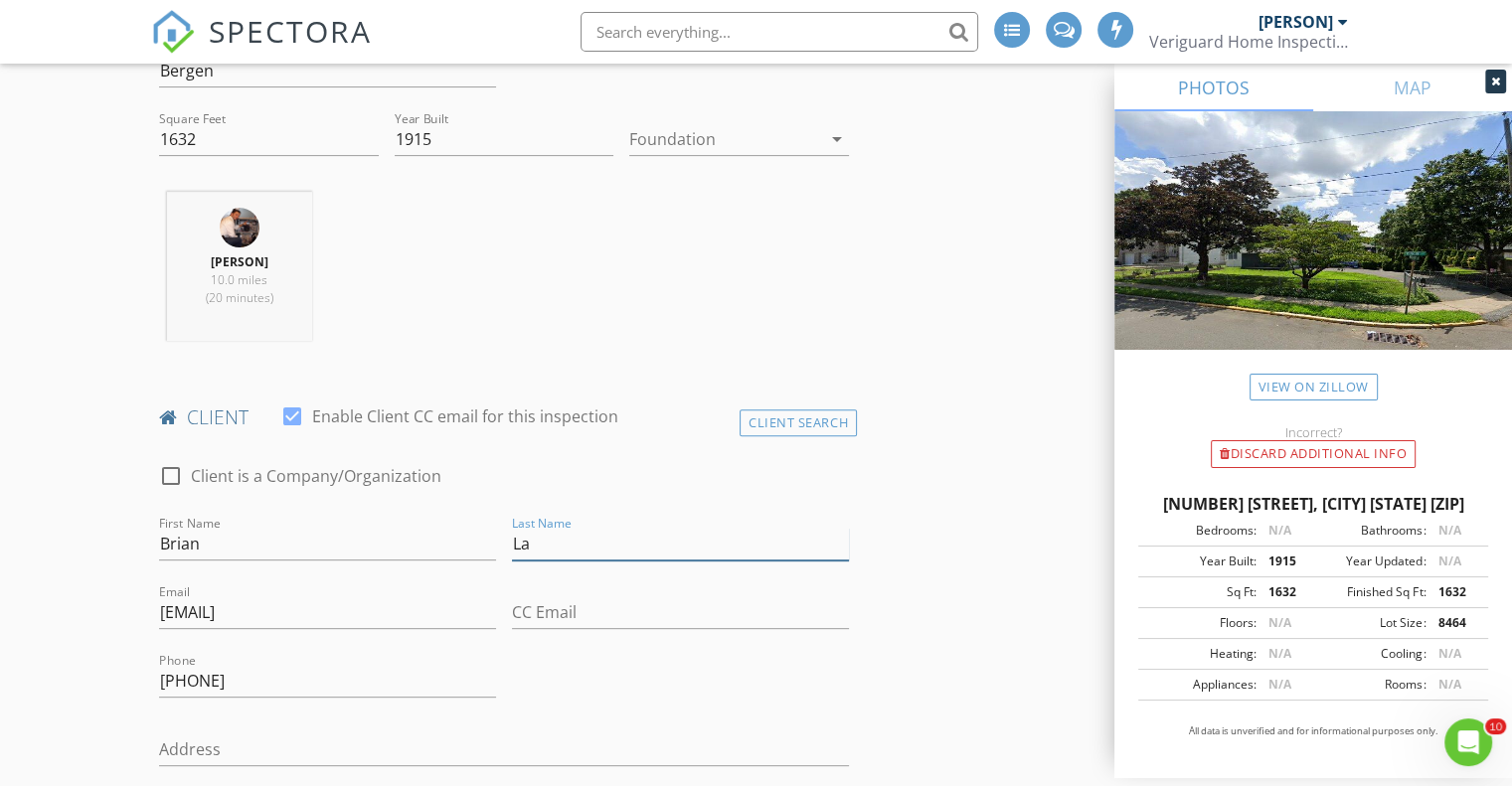 type on "L" 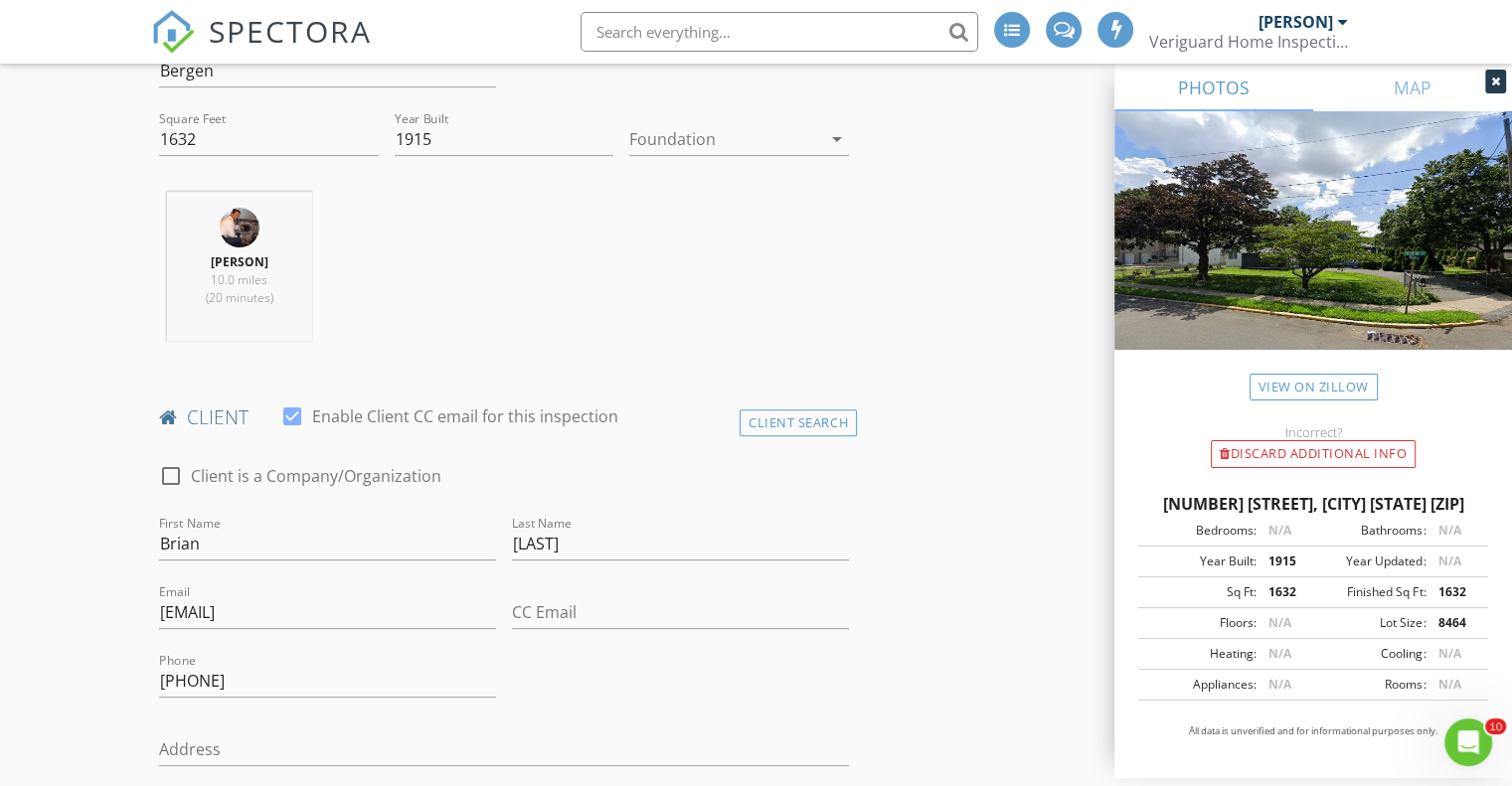 click on "check_box_outline_blank Client is a Company/Organization" at bounding box center [504, 478] 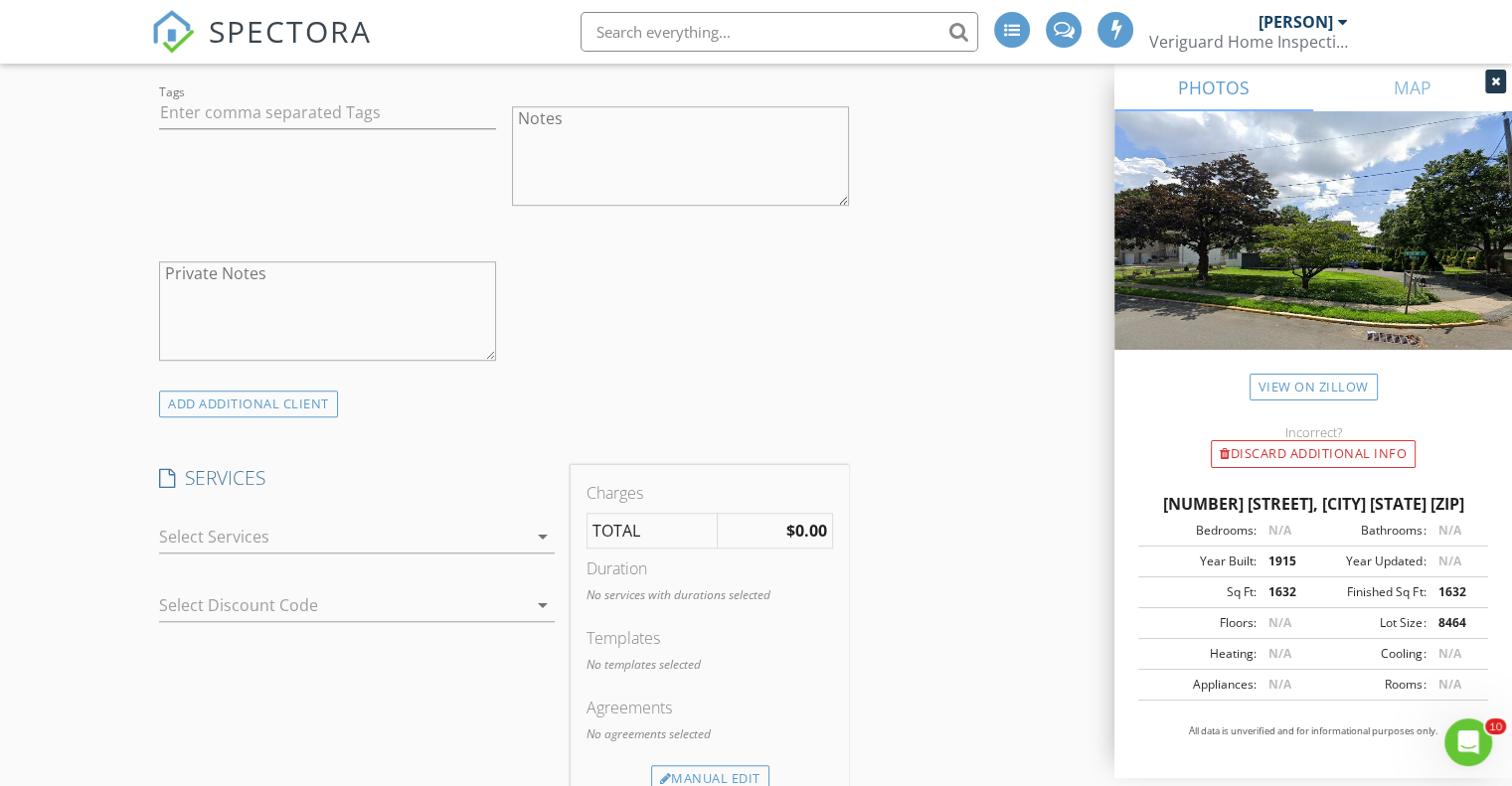 scroll, scrollTop: 1491, scrollLeft: 0, axis: vertical 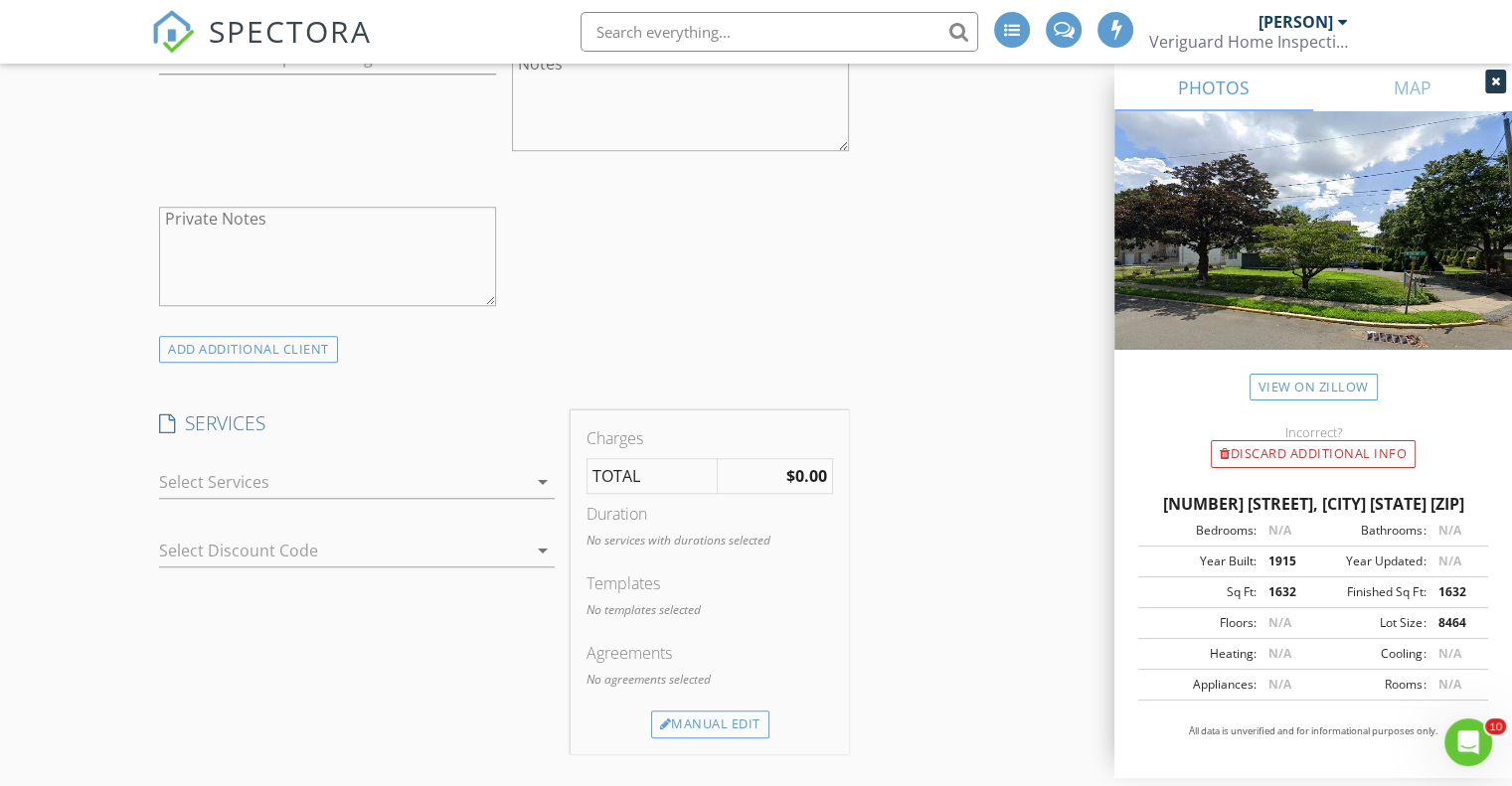 click at bounding box center [343, 482] 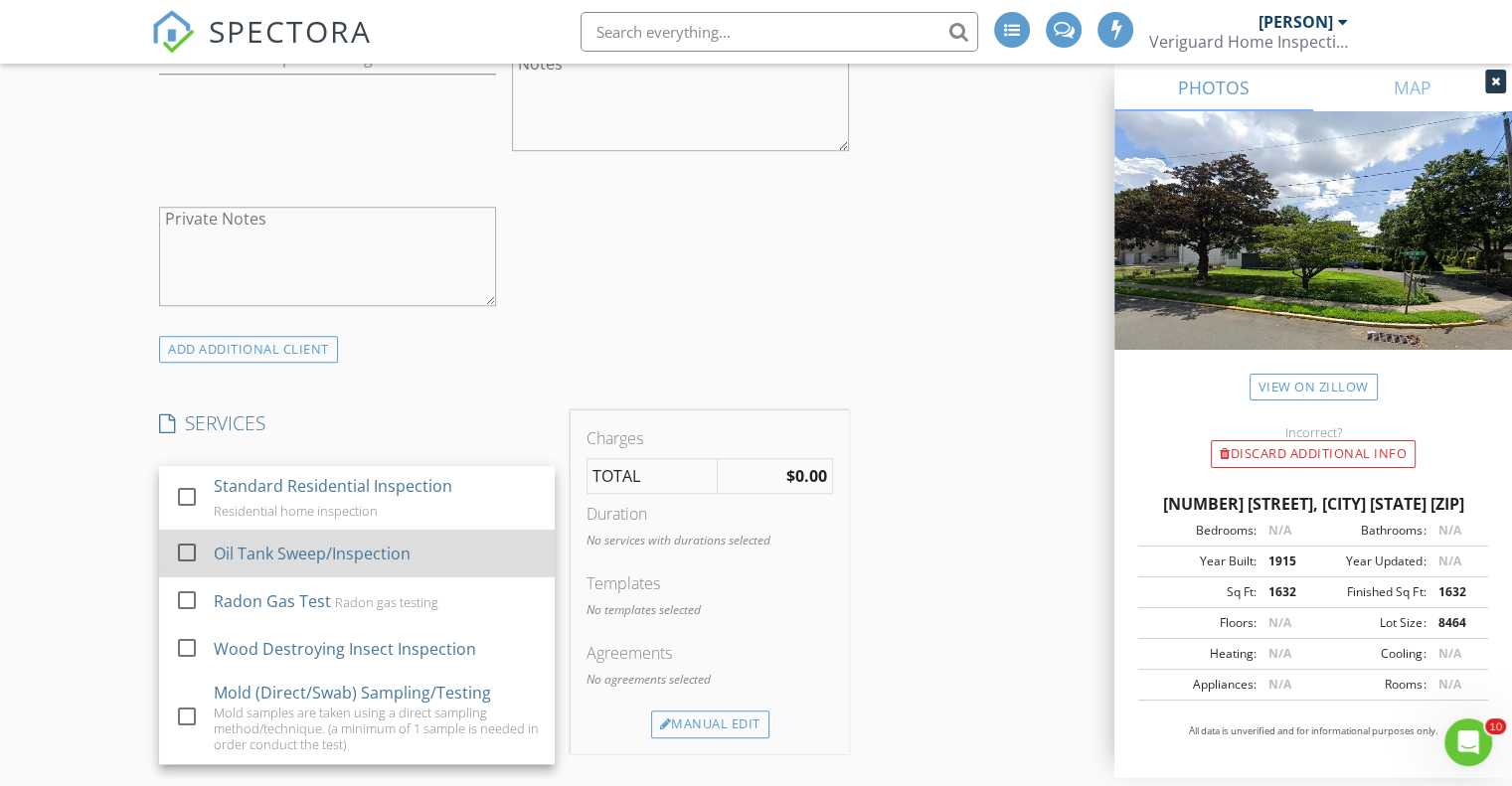 click on "Oil Tank Sweep/Inspection" at bounding box center (312, 553) 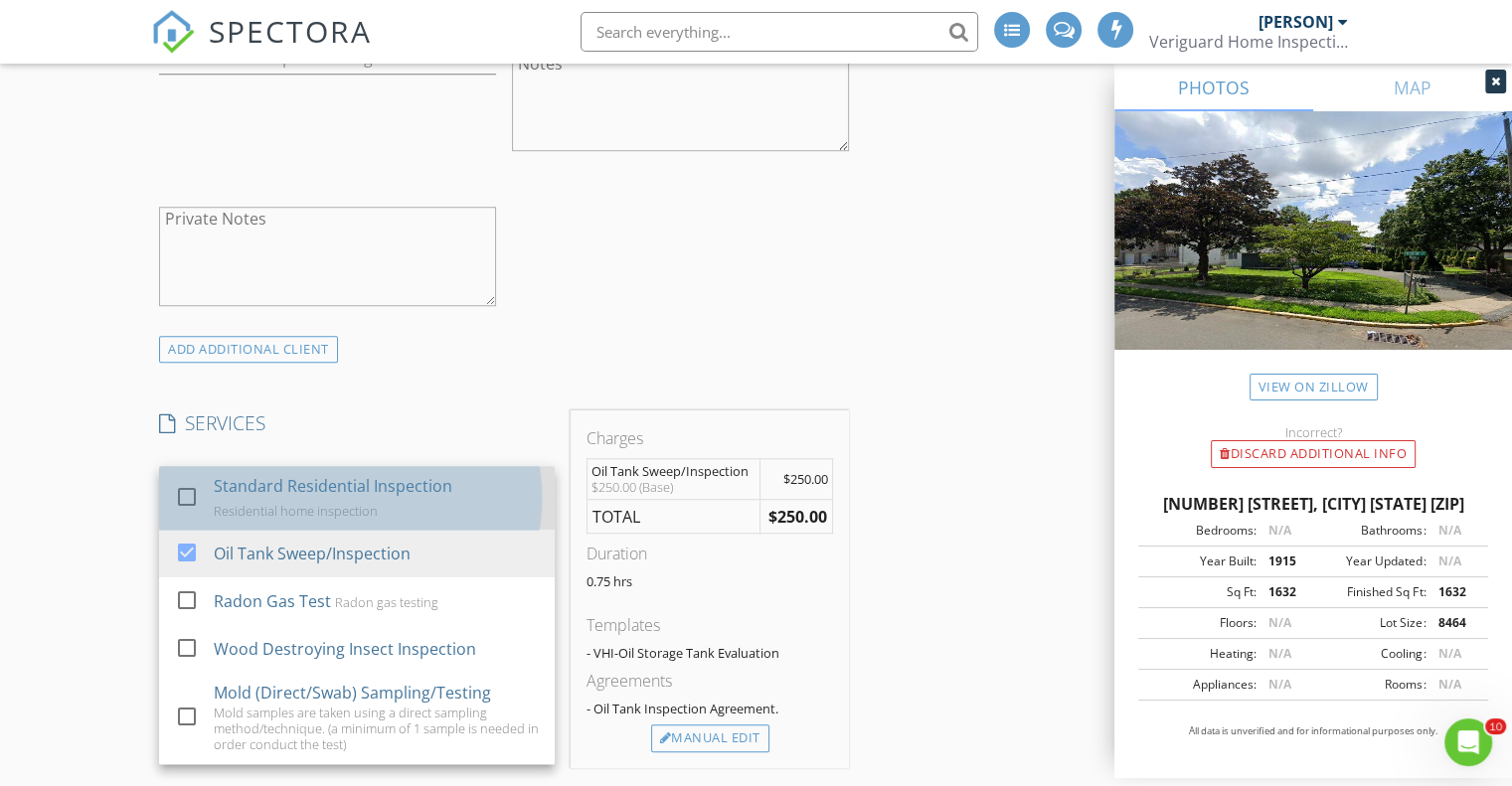 click on "Standard Residential Inspection" at bounding box center (333, 486) 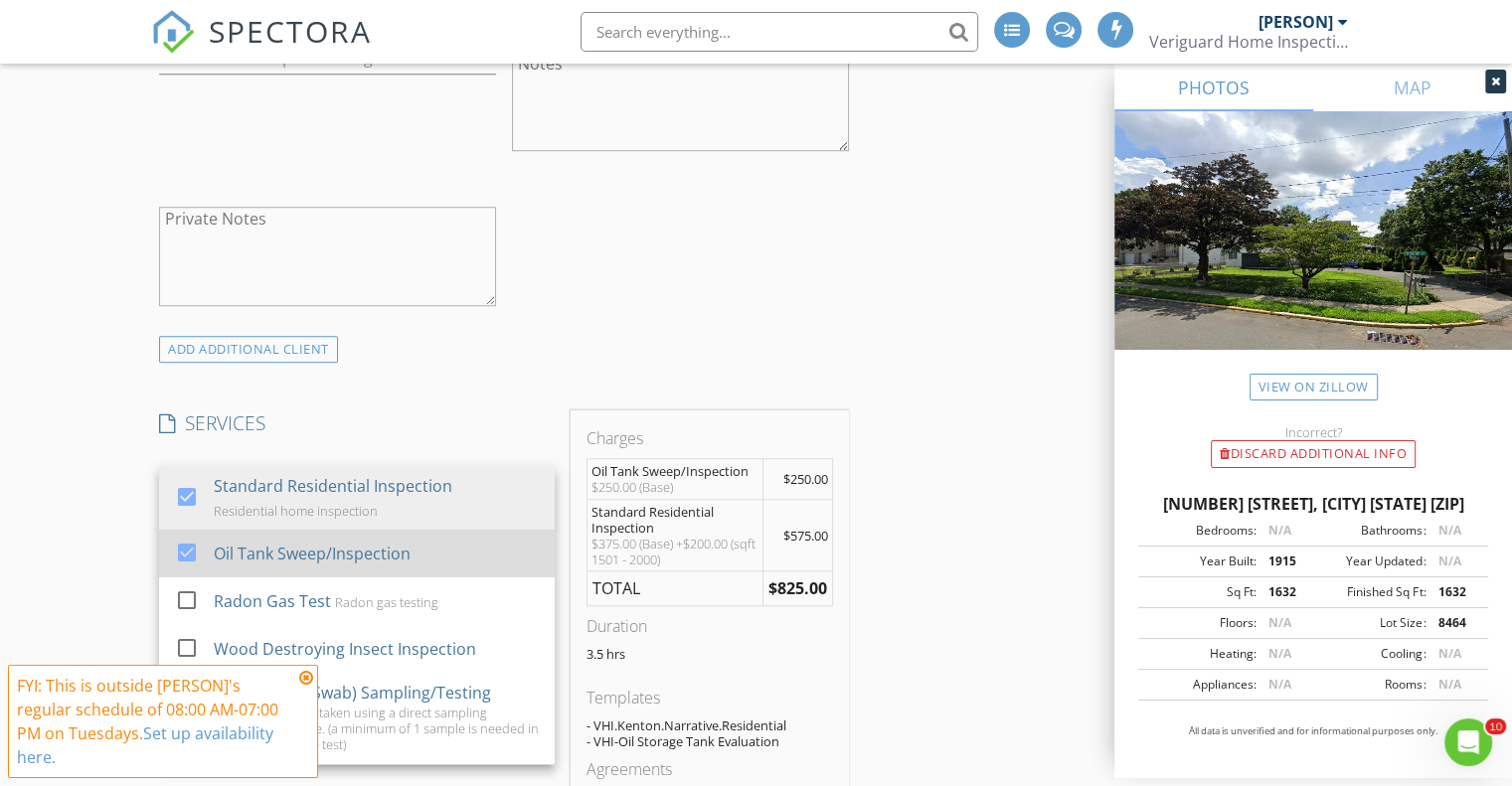 click at bounding box center (187, 552) 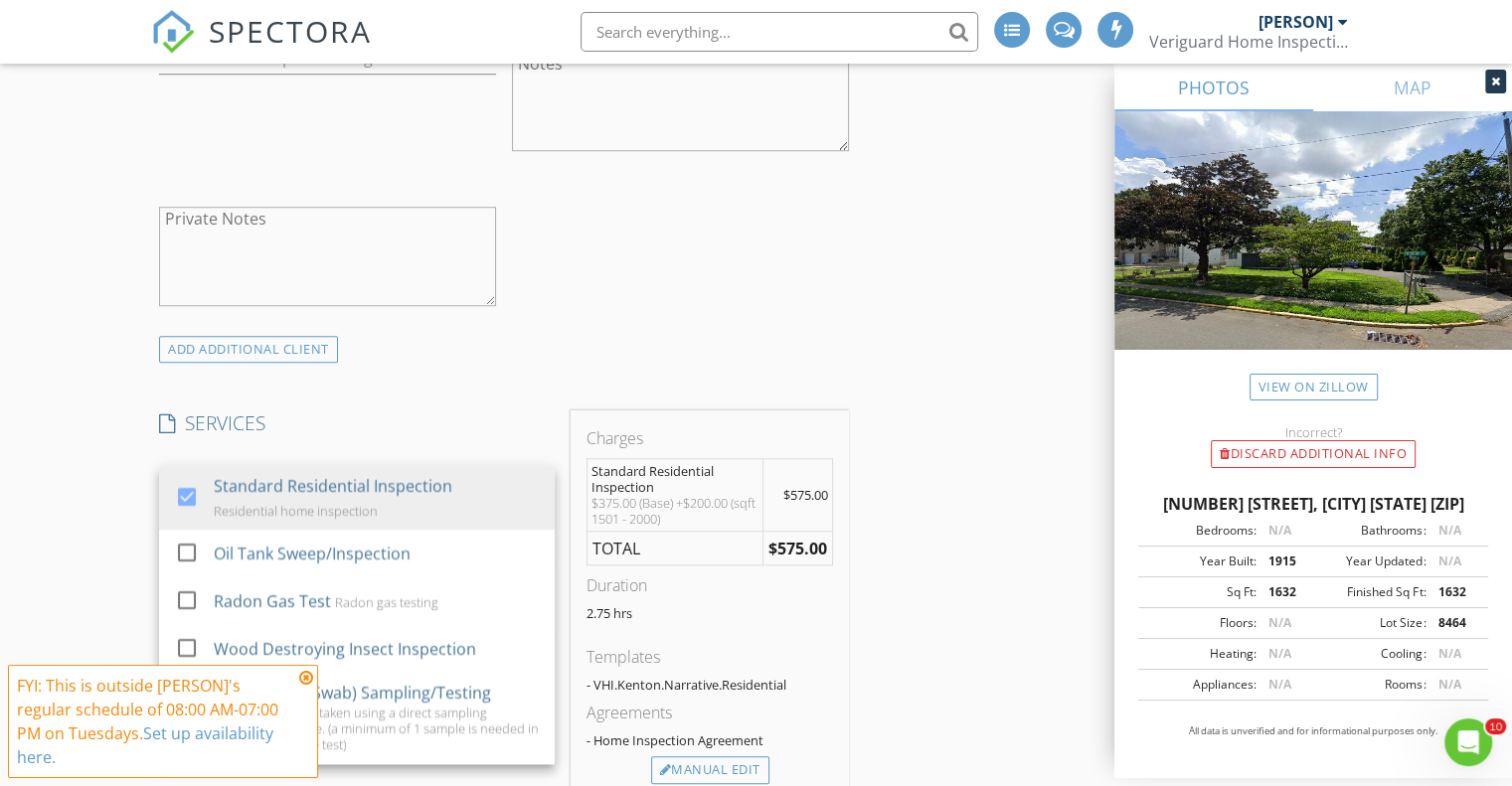 click on "New Inspection
INSPECTOR(S)
check_box   Phil Vitanzo   PRIMARY   Phil Vitanzo arrow_drop_down   check_box_outline_blank Phil Vitanzo specifically requested
Date/Time
08/05/2025 4:00 PM
Location
Address Search       Address 100 Woodside Ave   Unit   City Hasbrouck Heights   State NJ   Zip 07604   County Bergen     Square Feet 1632   Year Built 1915   Foundation arrow_drop_down     Phil Vitanzo     10.0 miles     (20 minutes)
client
check_box Enable Client CC email for this inspection   Client Search     check_box_outline_blank Client is a Company/Organization     First Name Brian   Last Name Lam   Email brianterssa@gmail.com   CC Email   Phone 347-223-8383   Address   City   State   Zip     Tags         Notes   Private Notes
ADD ADDITIONAL client
SERVICES
check_box" at bounding box center [756, 753] 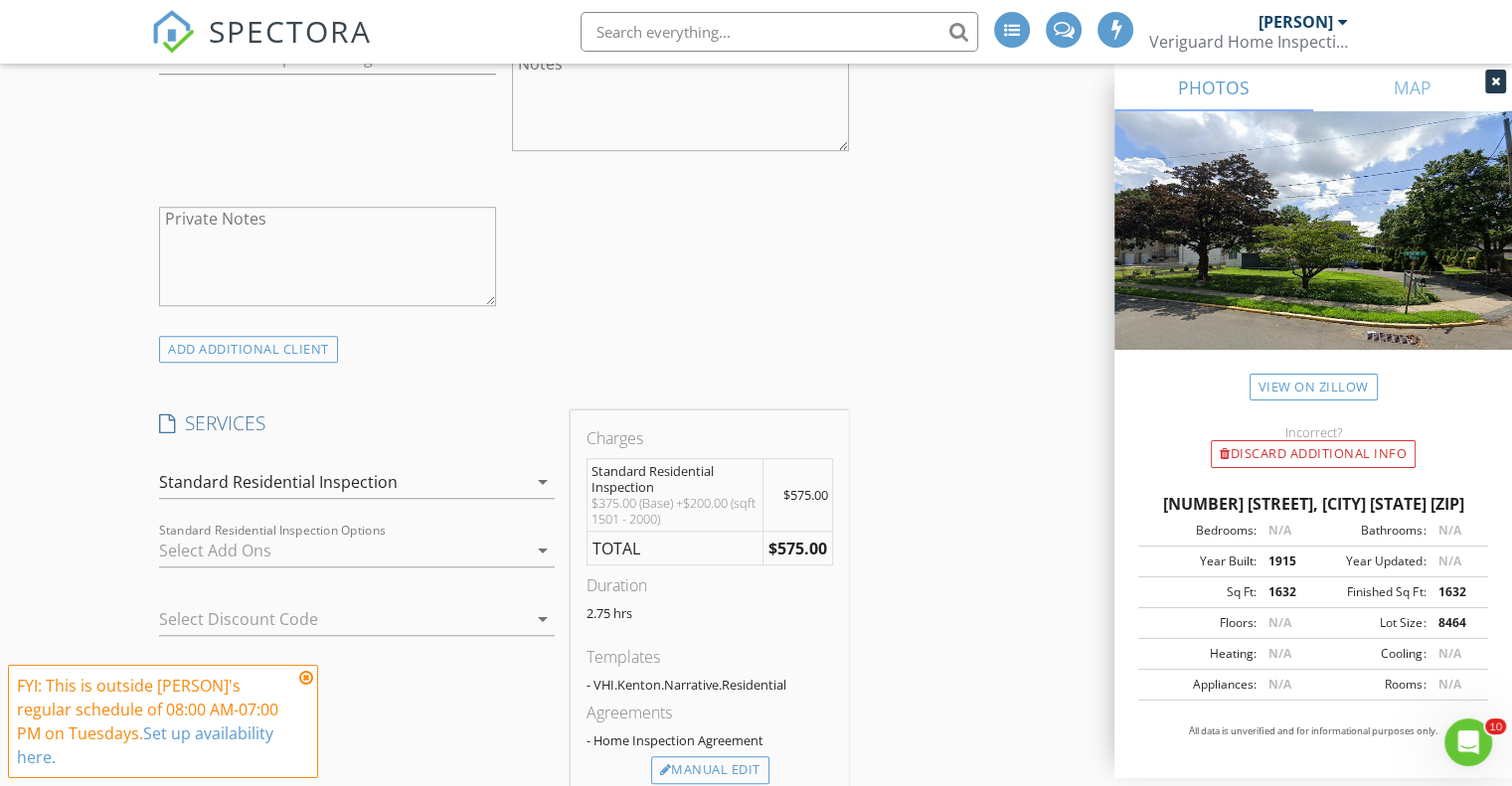 click at bounding box center (343, 550) 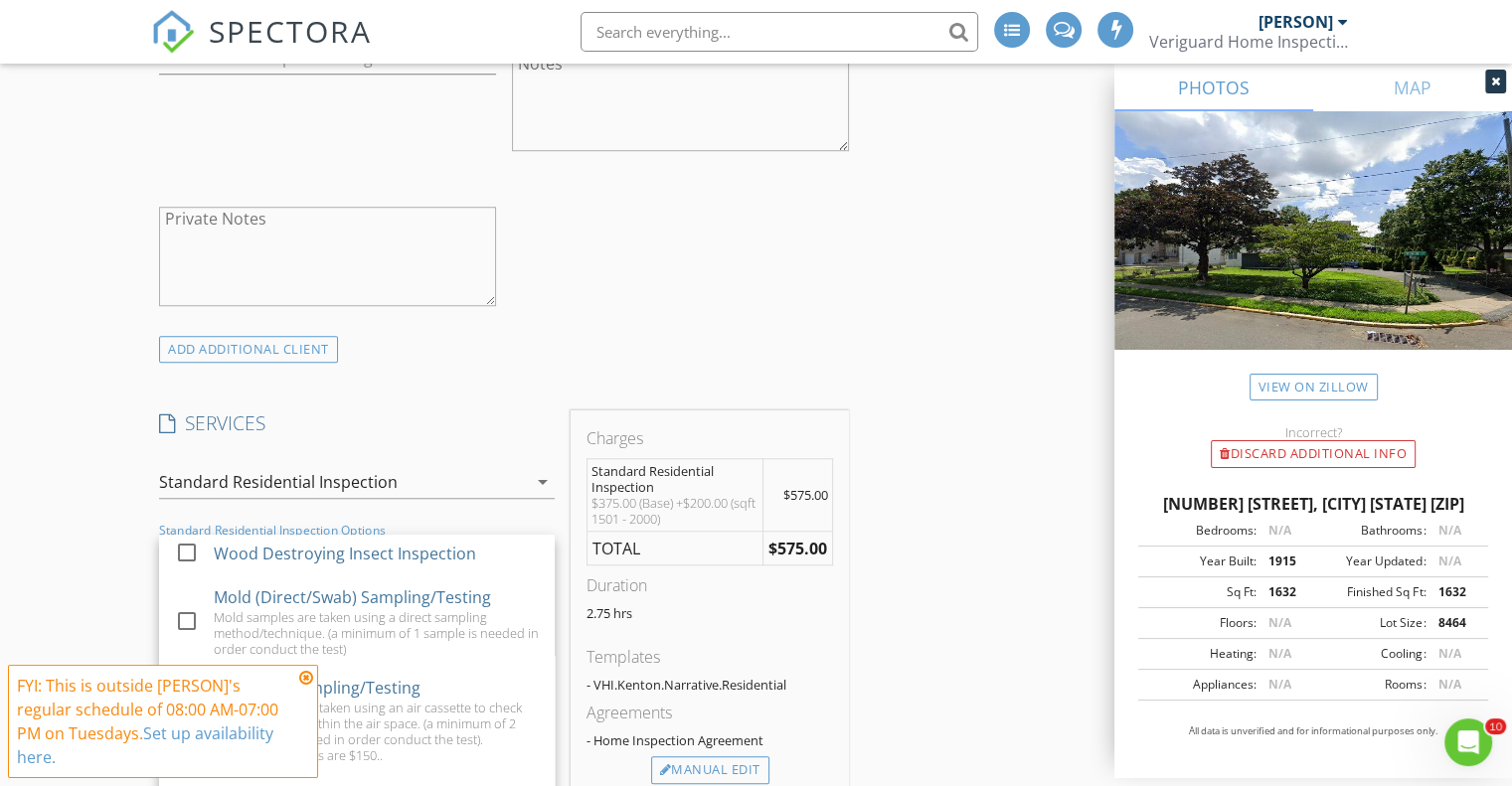 scroll, scrollTop: 165, scrollLeft: 0, axis: vertical 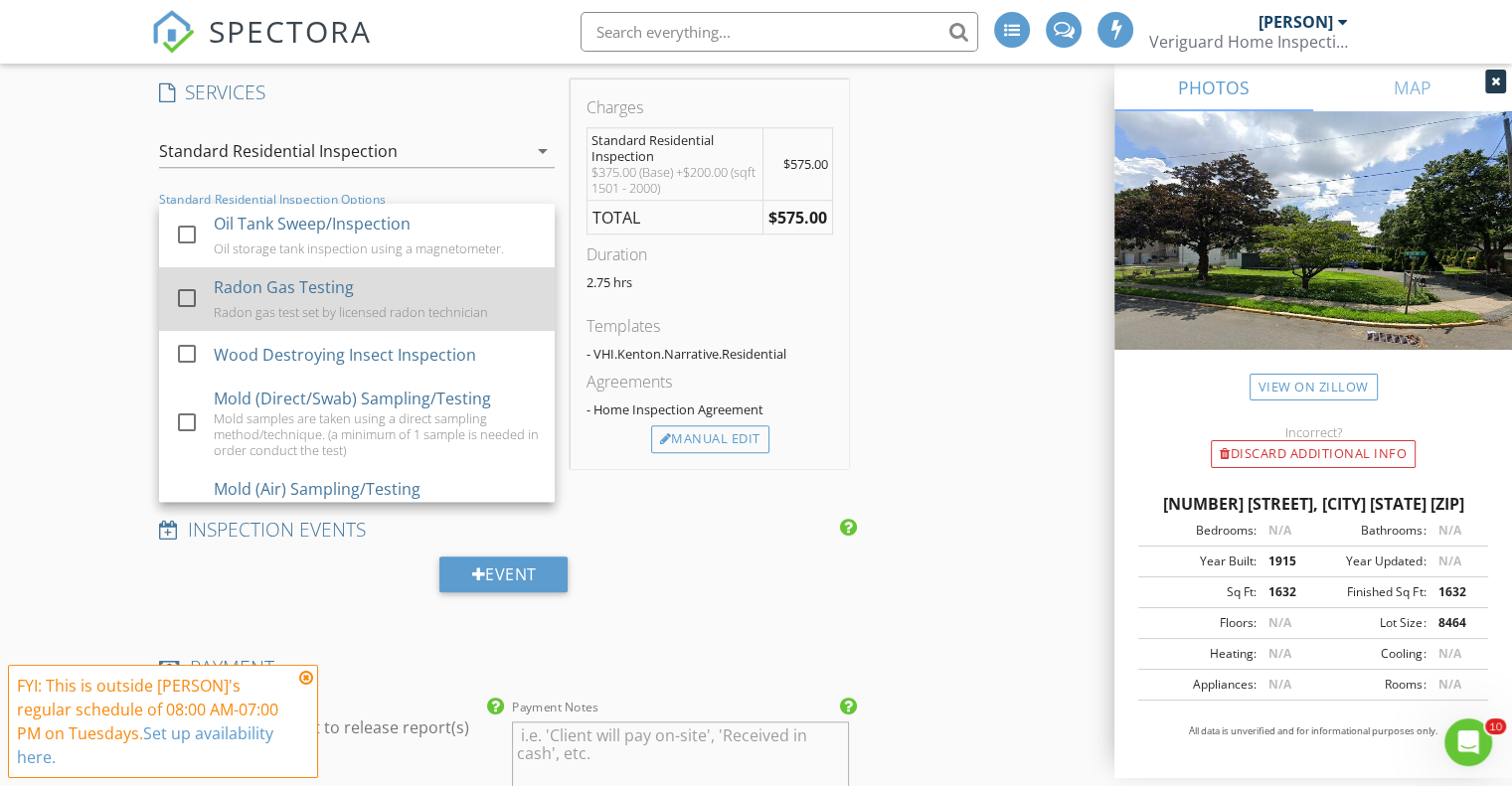 click at bounding box center (187, 298) 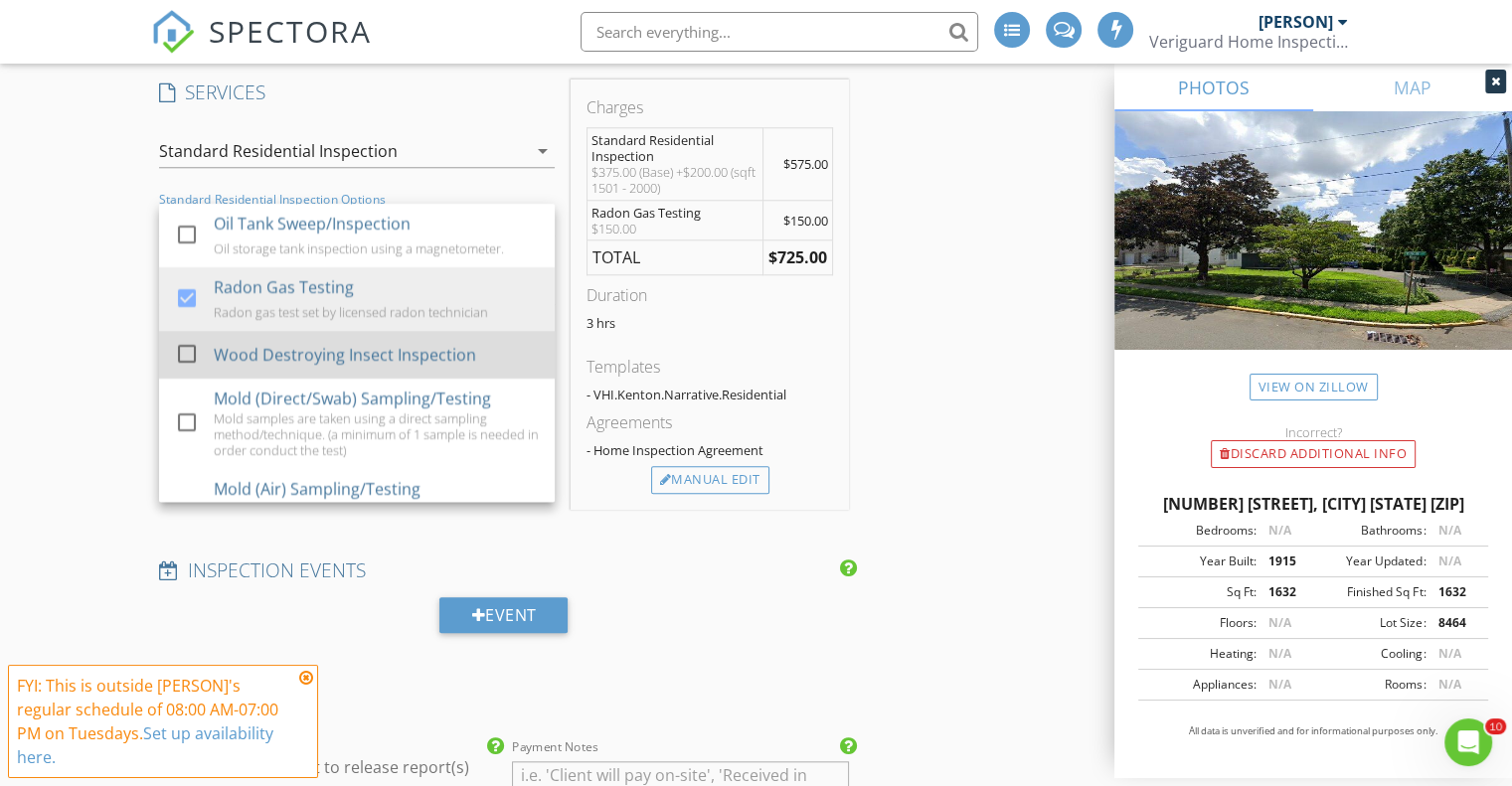 click at bounding box center (187, 354) 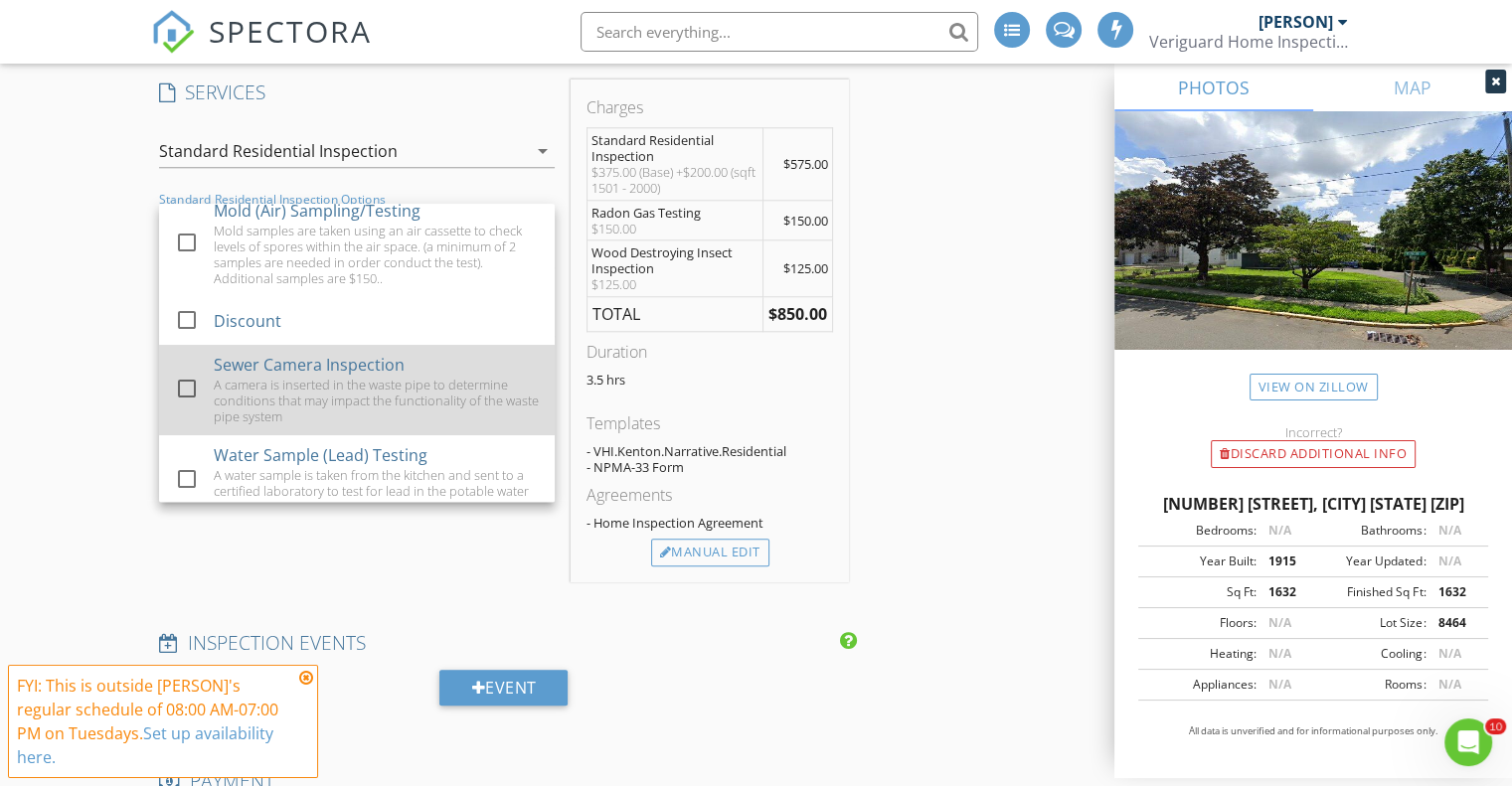 scroll, scrollTop: 331, scrollLeft: 0, axis: vertical 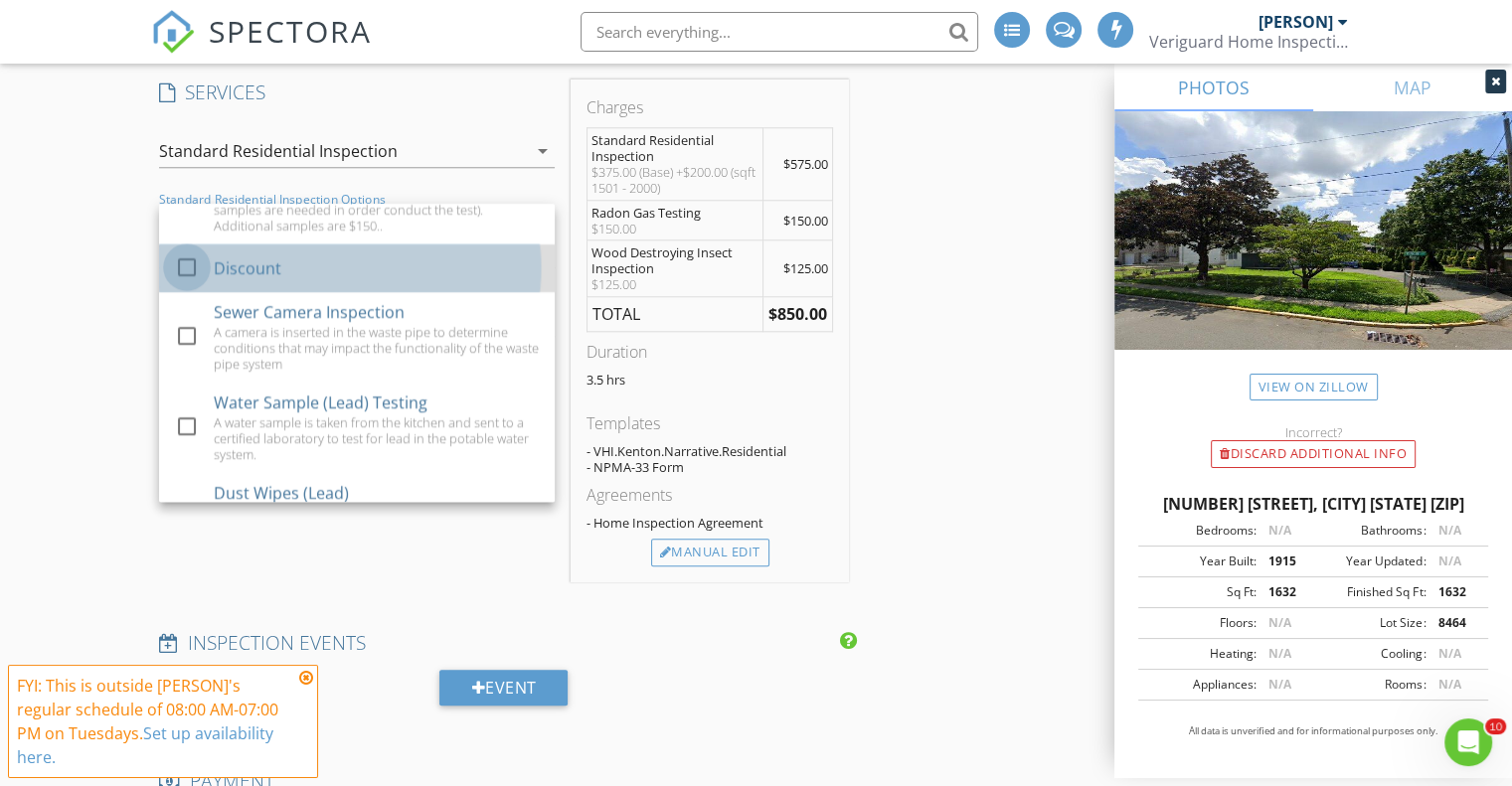 click at bounding box center [187, 267] 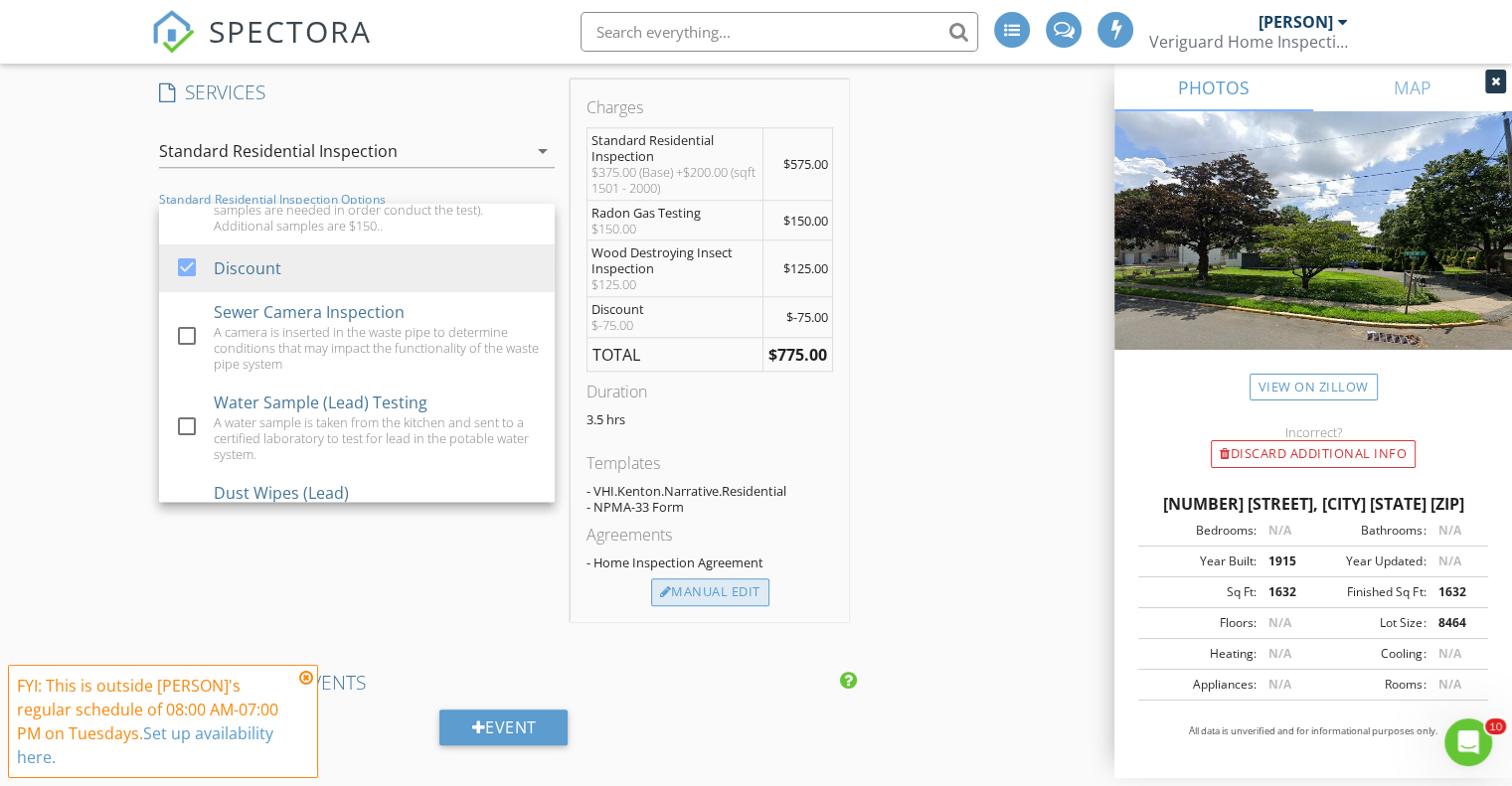 click on "Manual Edit" at bounding box center (710, 592) 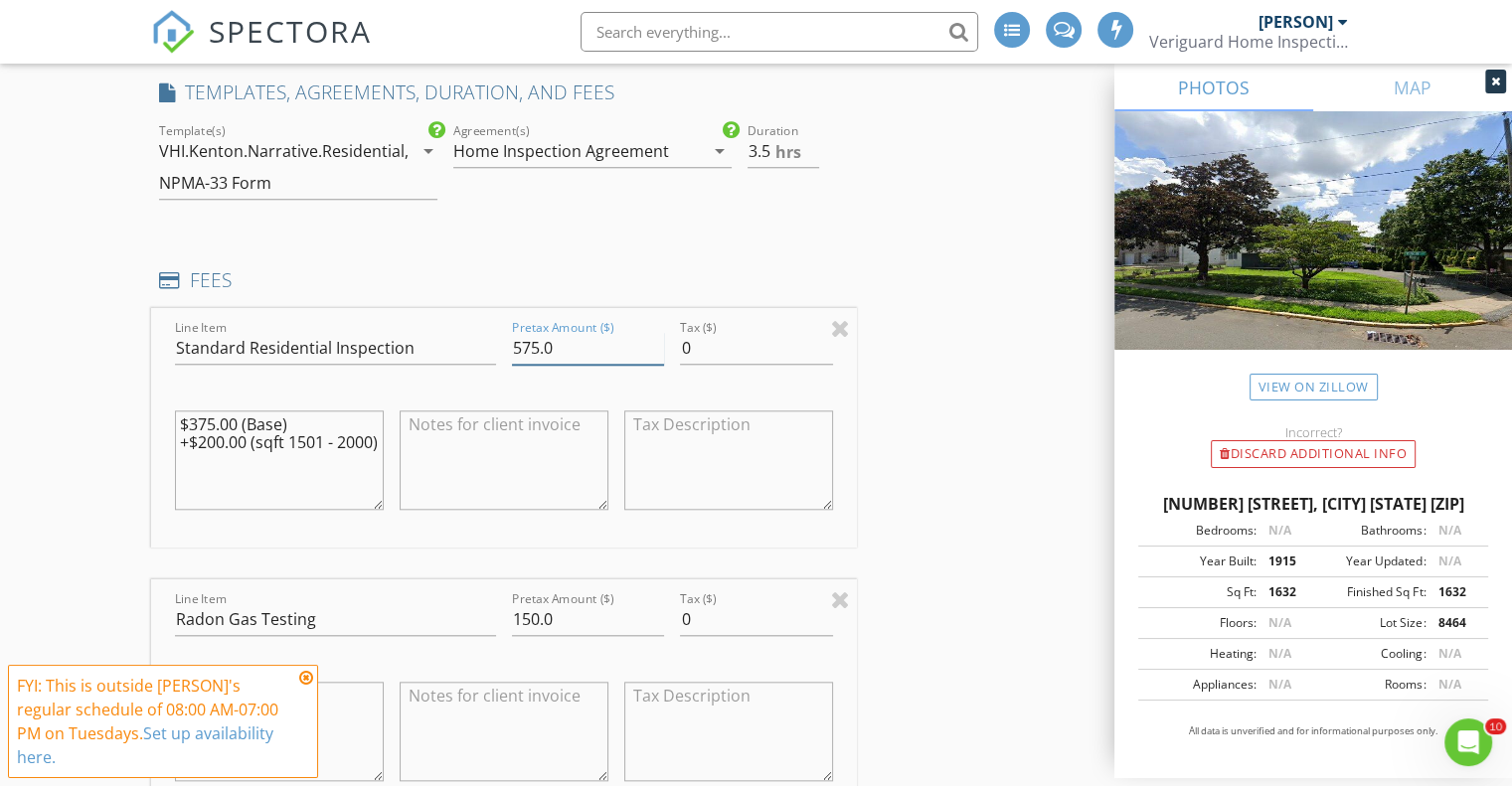 drag, startPoint x: 579, startPoint y: 343, endPoint x: 404, endPoint y: 351, distance: 175.18276 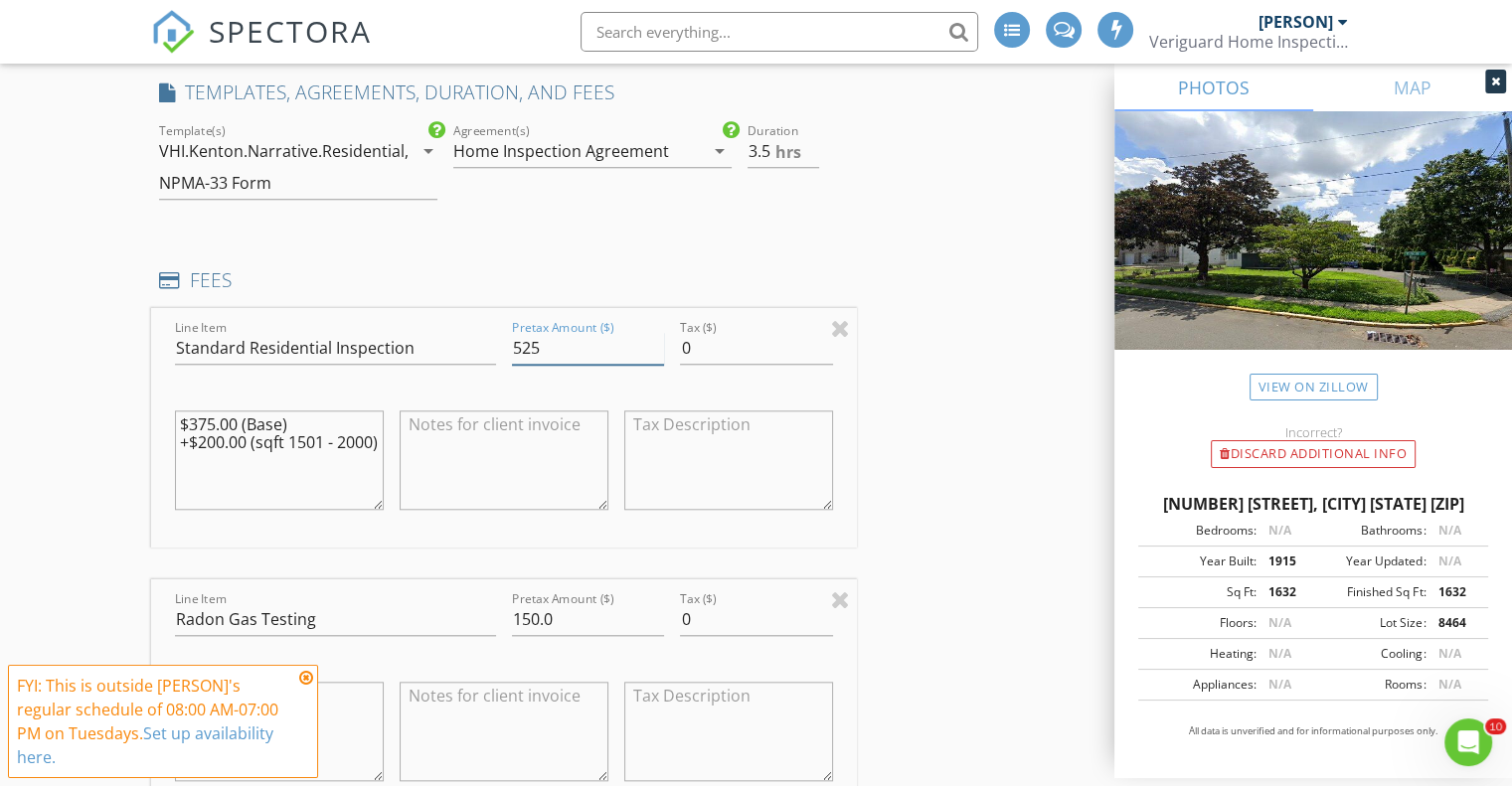 type on "525" 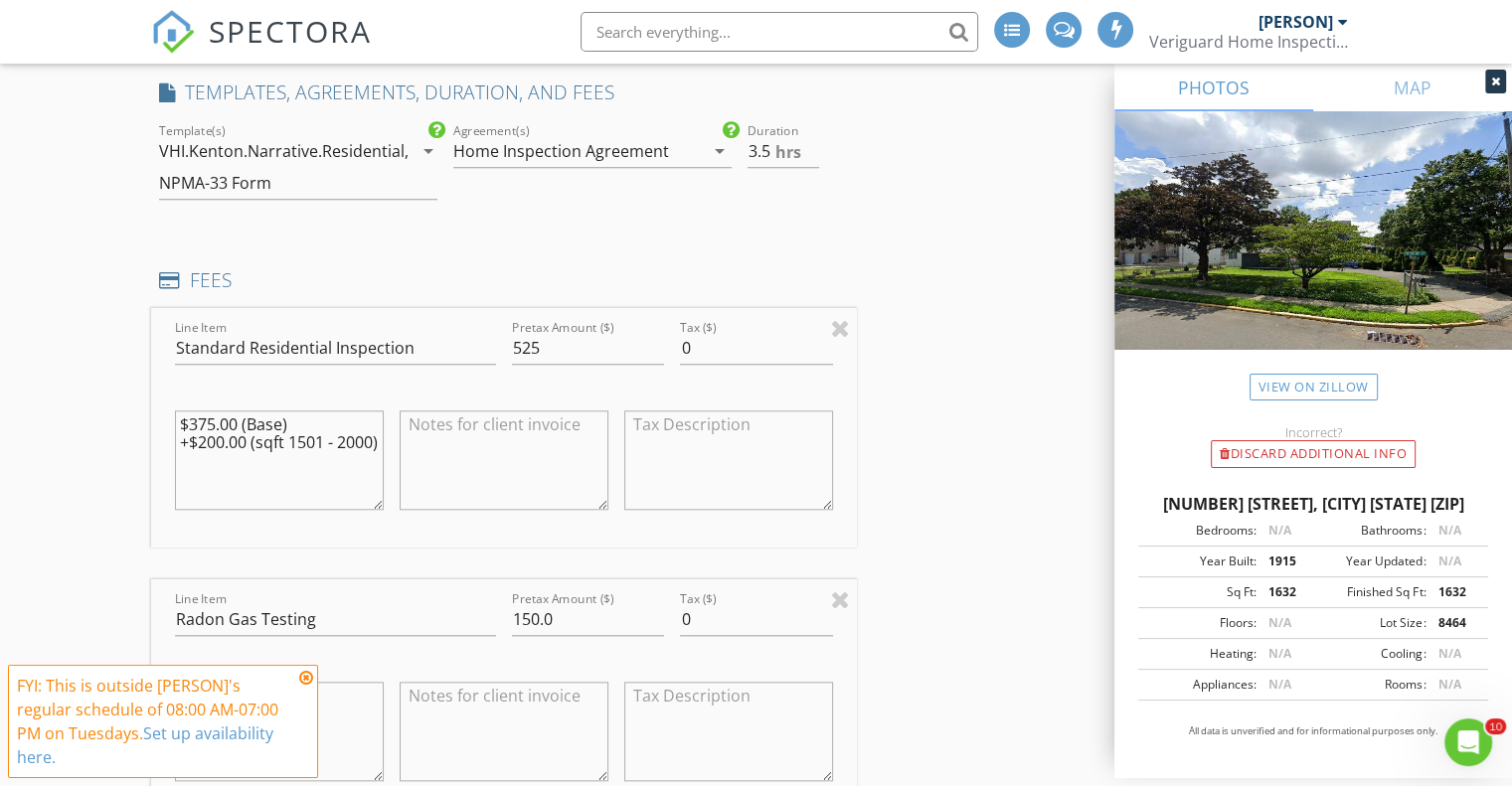 click on "INSPECTOR(S)
check_box   Phil Vitanzo   PRIMARY   Phil Vitanzo arrow_drop_down   check_box_outline_blank Phil Vitanzo specifically requested
Date/Time
08/05/2025 4:00 PM
Location
Address Search       Address 100 Woodside Ave   Unit   City Hasbrouck Heights   State NJ   Zip 07604   County Bergen     Square Feet 1632   Year Built 1915   Foundation arrow_drop_down     Phil Vitanzo     10.0 miles     (20 minutes)
client
check_box Enable Client CC email for this inspection   Client Search     check_box_outline_blank Client is a Company/Organization     First Name Brian   Last Name Lam   Email brianterssa@gmail.com   CC Email   Phone 347-223-8383   Address   City   State   Zip     Tags         Notes   Private Notes
ADD ADDITIONAL client
SERVICES
check_box           Radon Gas Test" at bounding box center [756, 964] 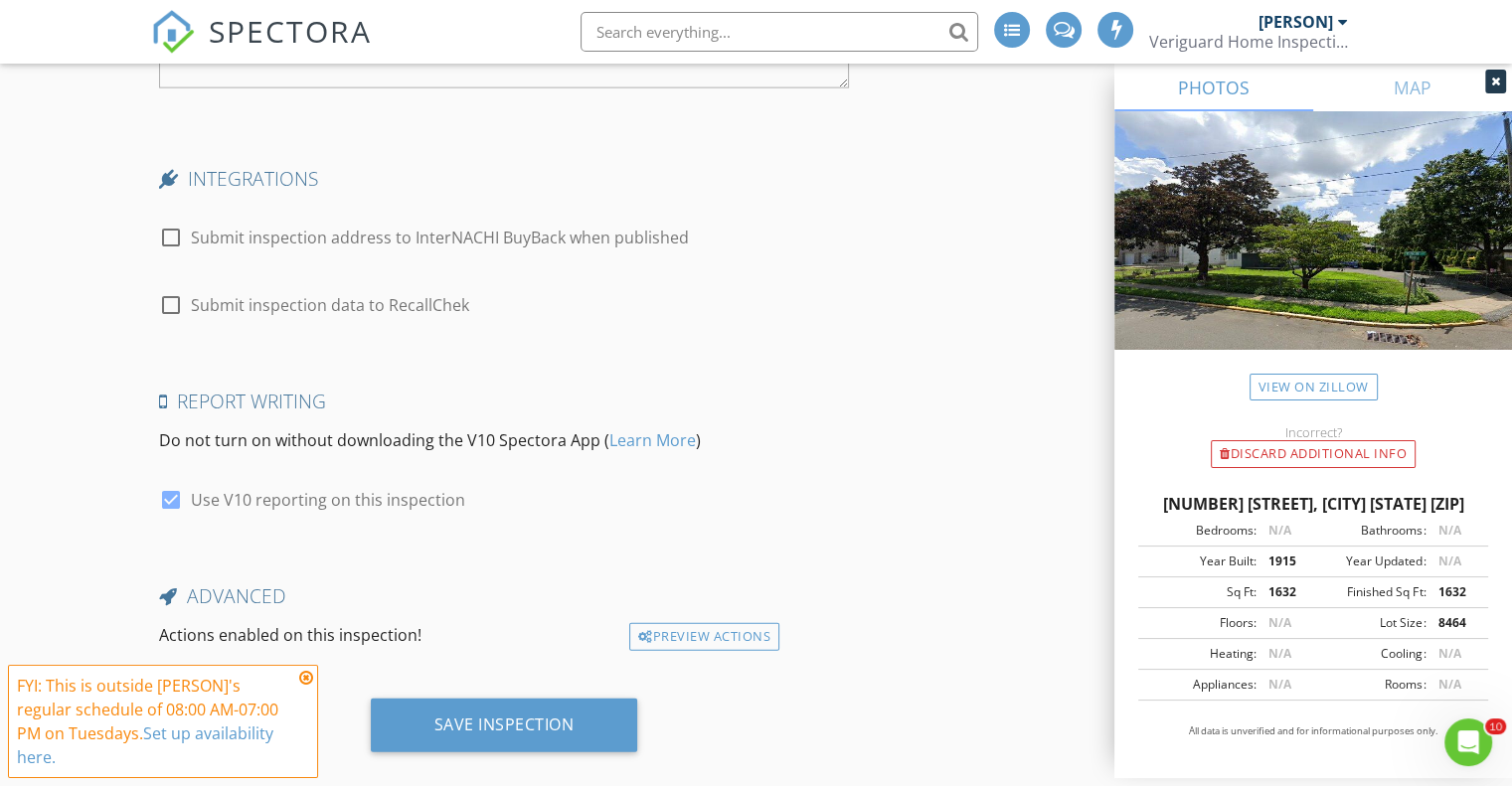scroll, scrollTop: 4592, scrollLeft: 0, axis: vertical 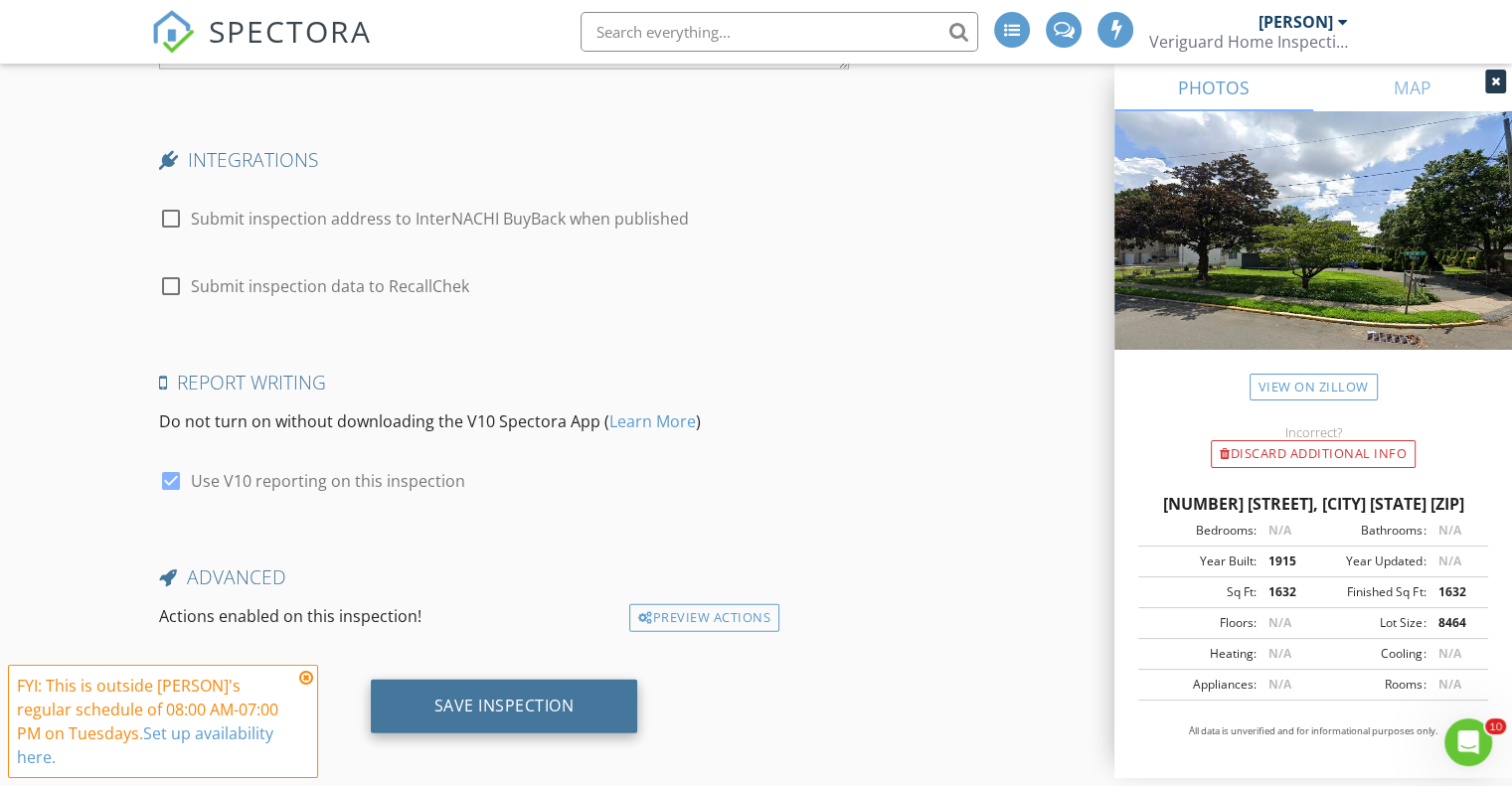 click on "Save Inspection" at bounding box center [504, 706] 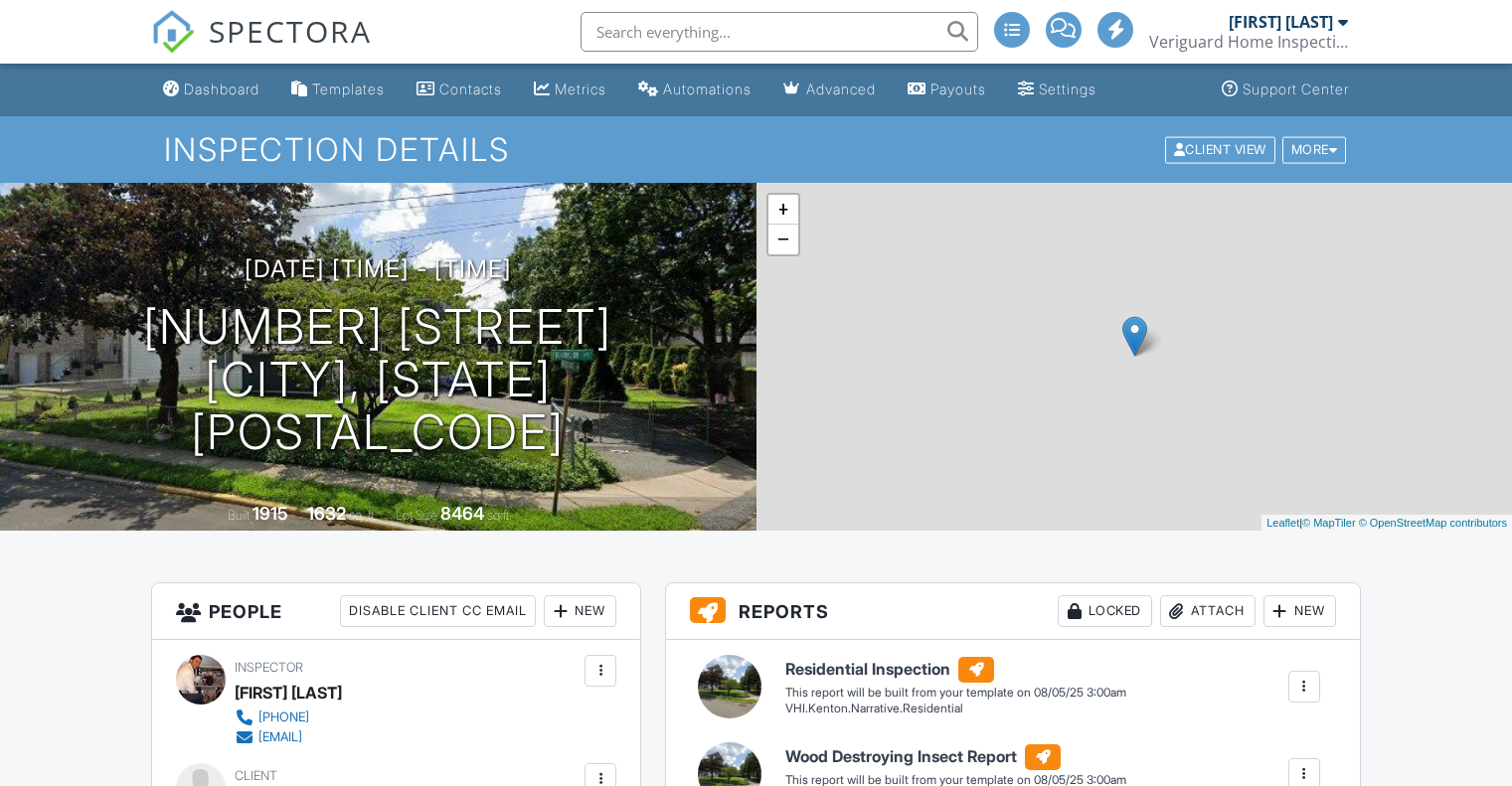 scroll, scrollTop: 662, scrollLeft: 0, axis: vertical 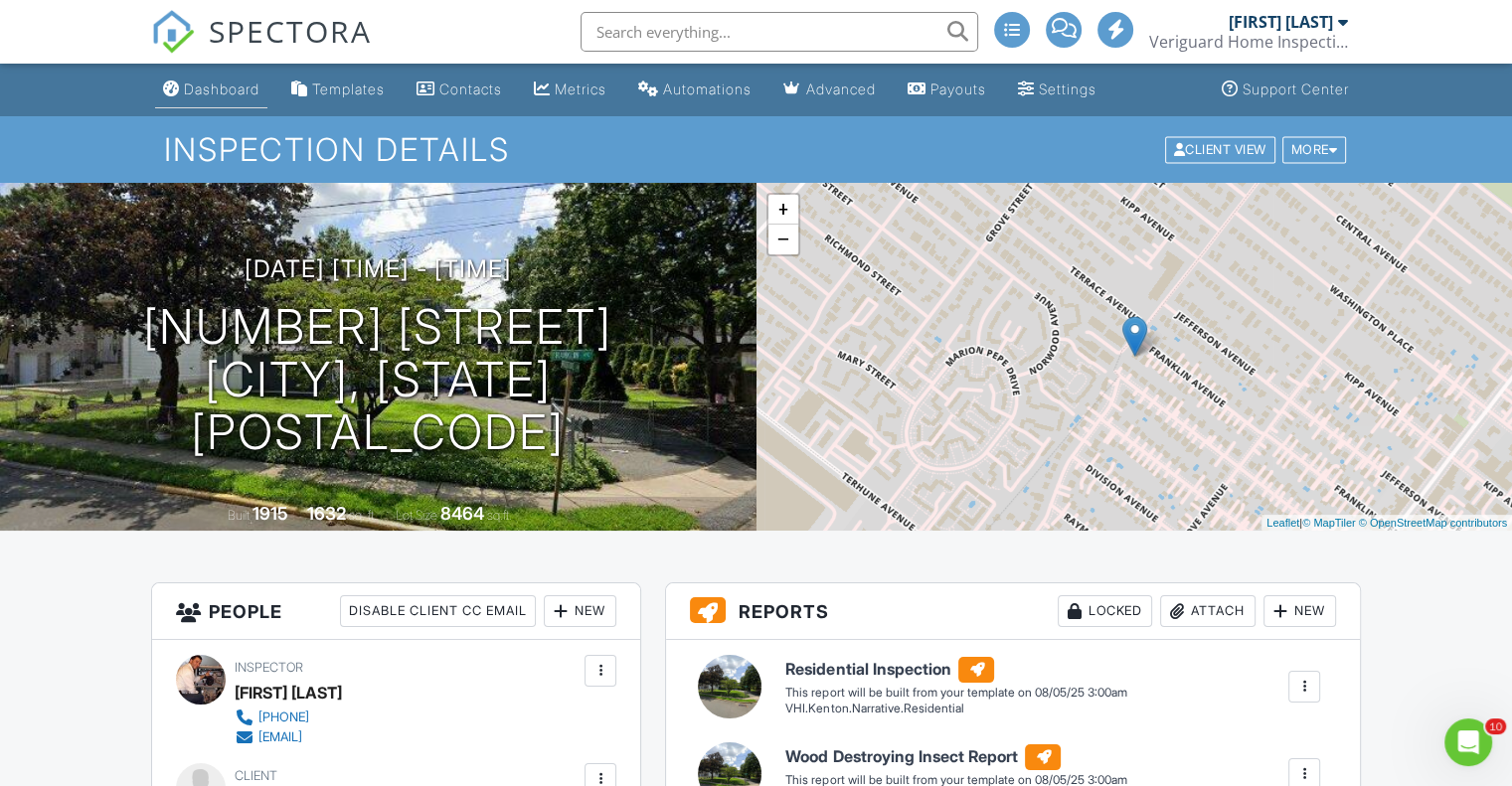 click on "Dashboard" at bounding box center [222, 88] 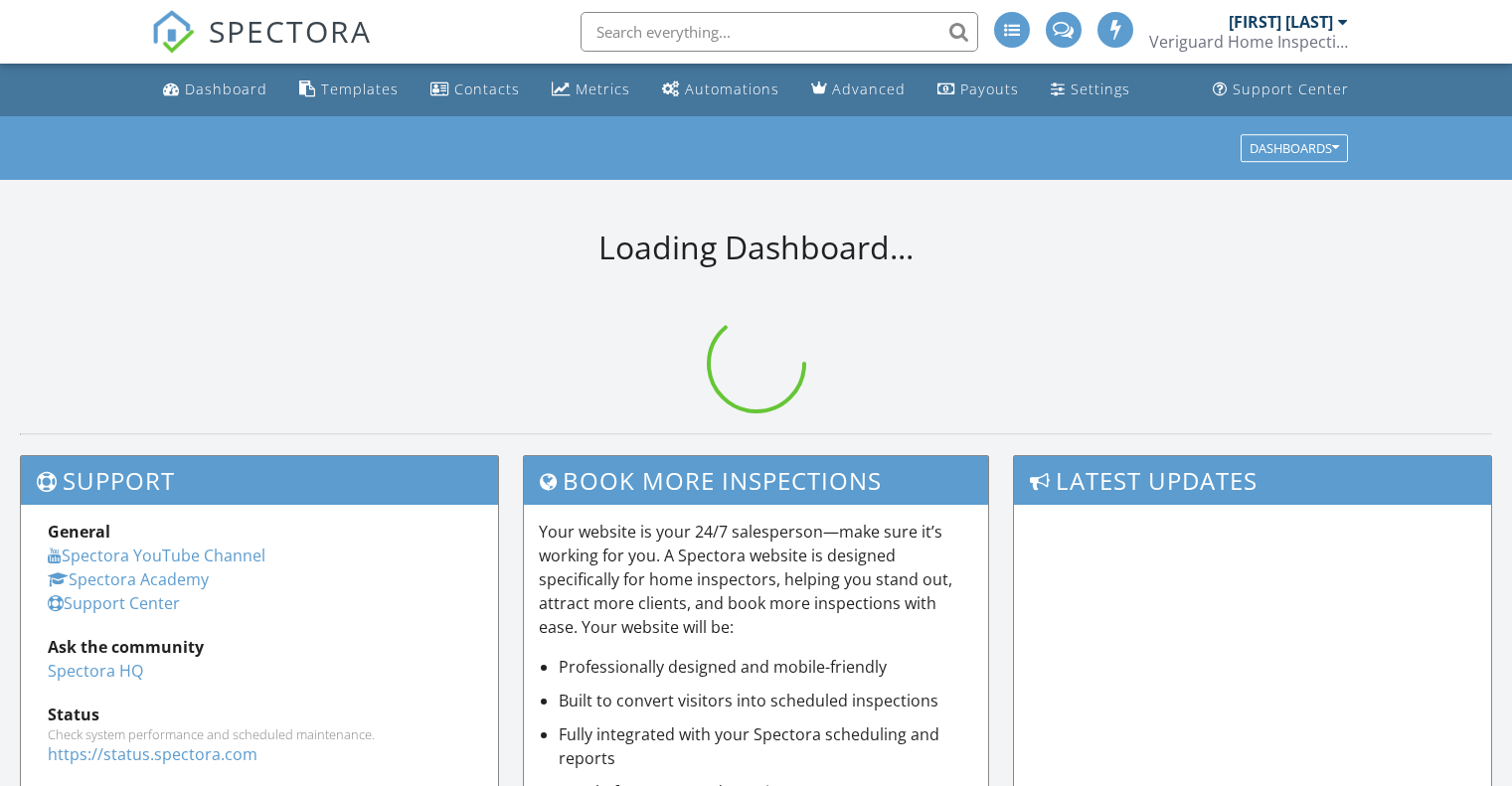 scroll, scrollTop: 0, scrollLeft: 0, axis: both 